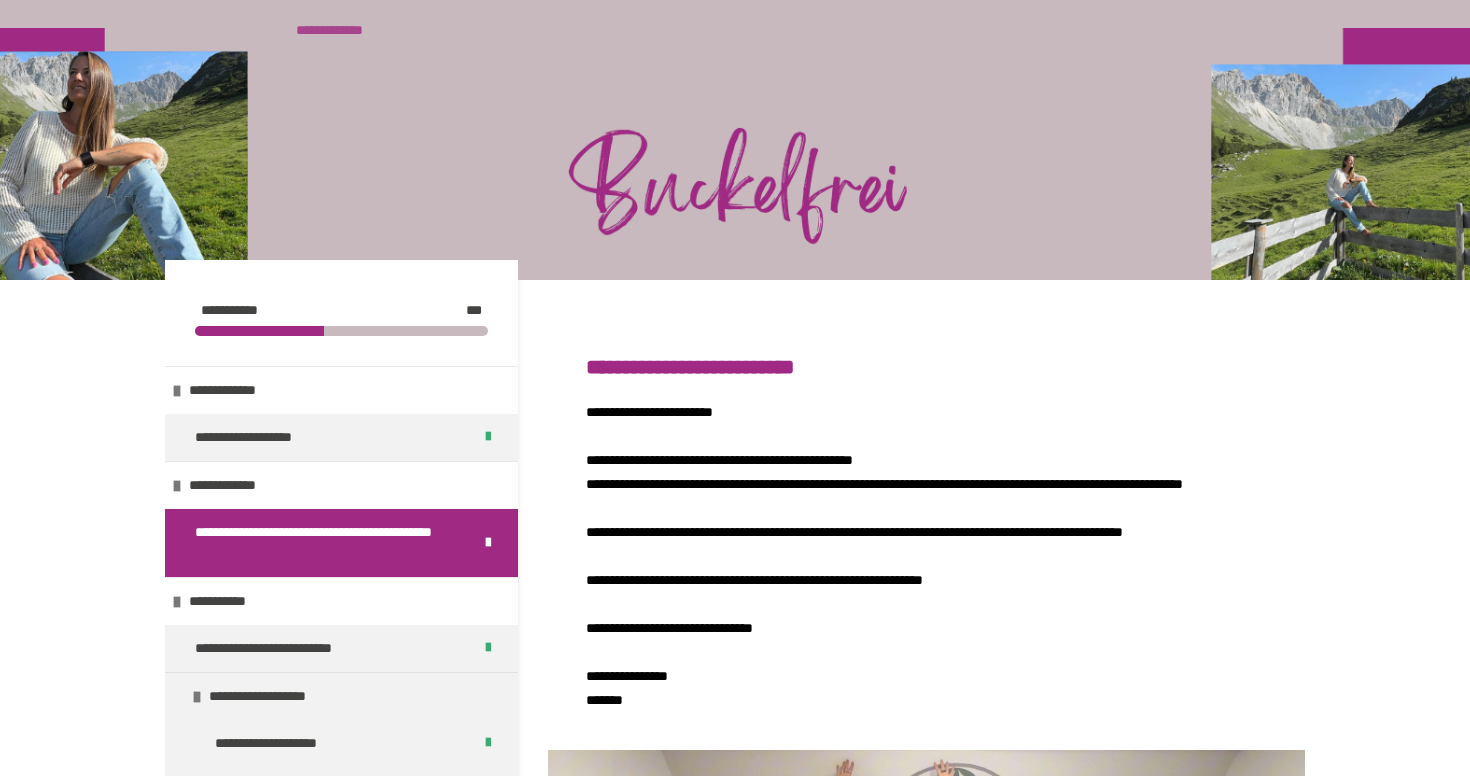 scroll, scrollTop: -8, scrollLeft: 0, axis: vertical 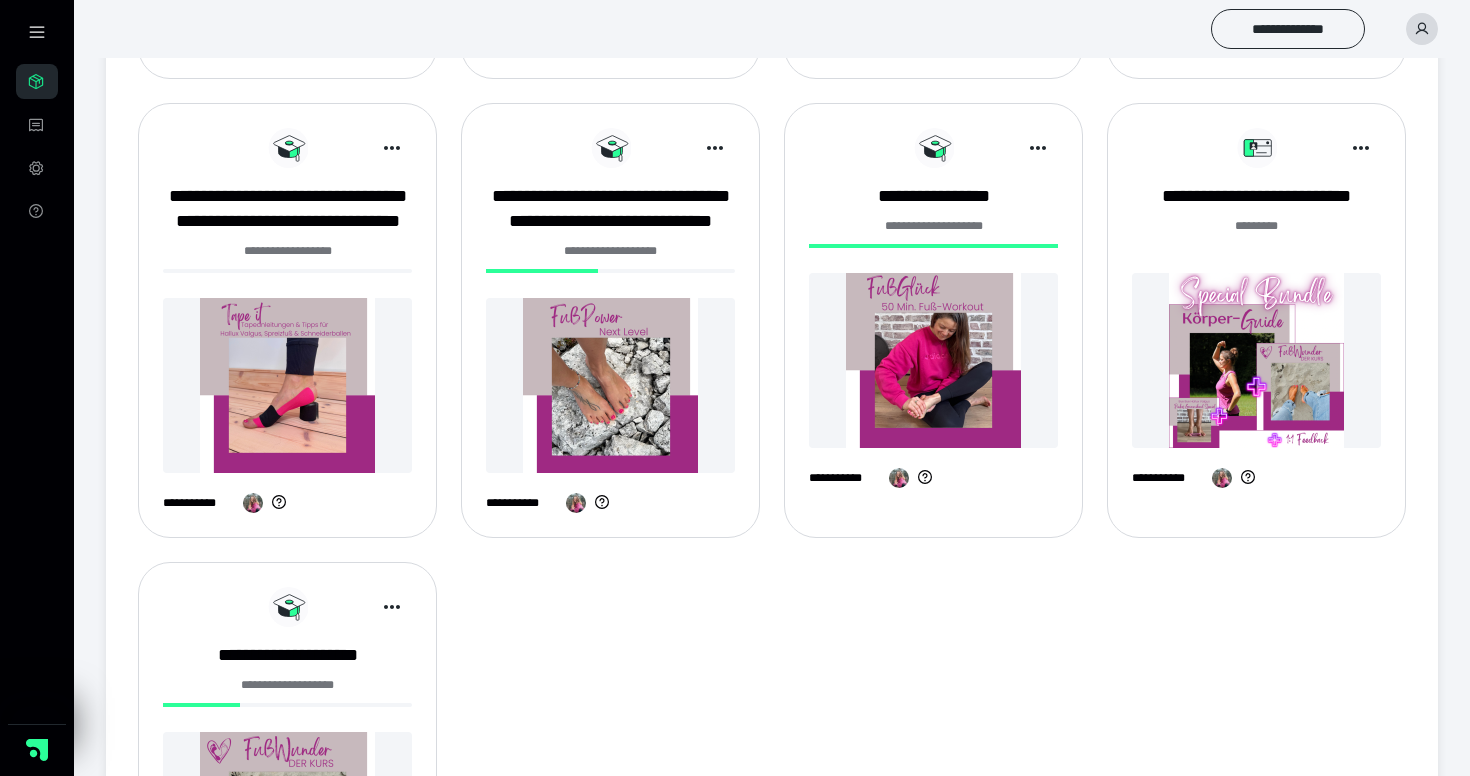 click at bounding box center [1256, 360] 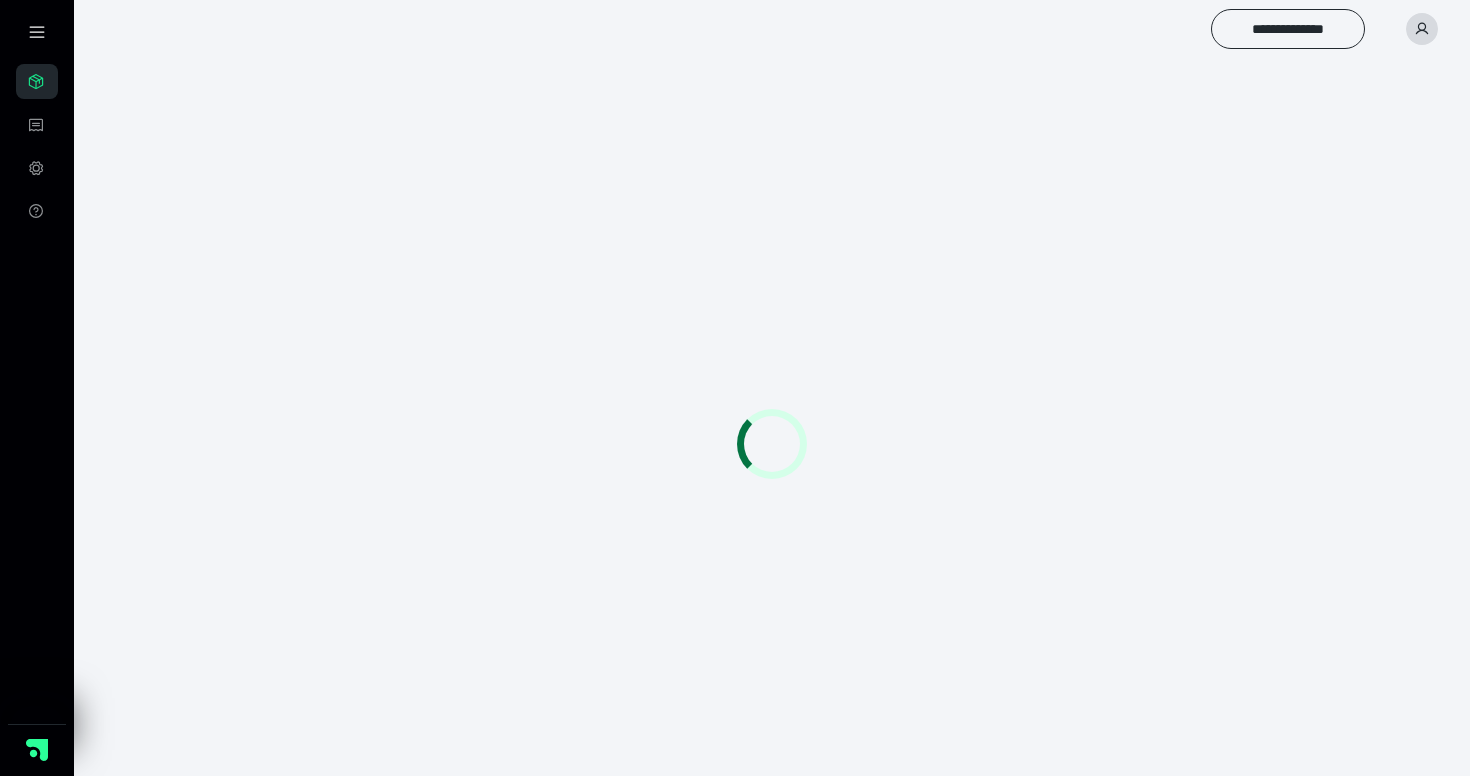 scroll, scrollTop: 0, scrollLeft: 0, axis: both 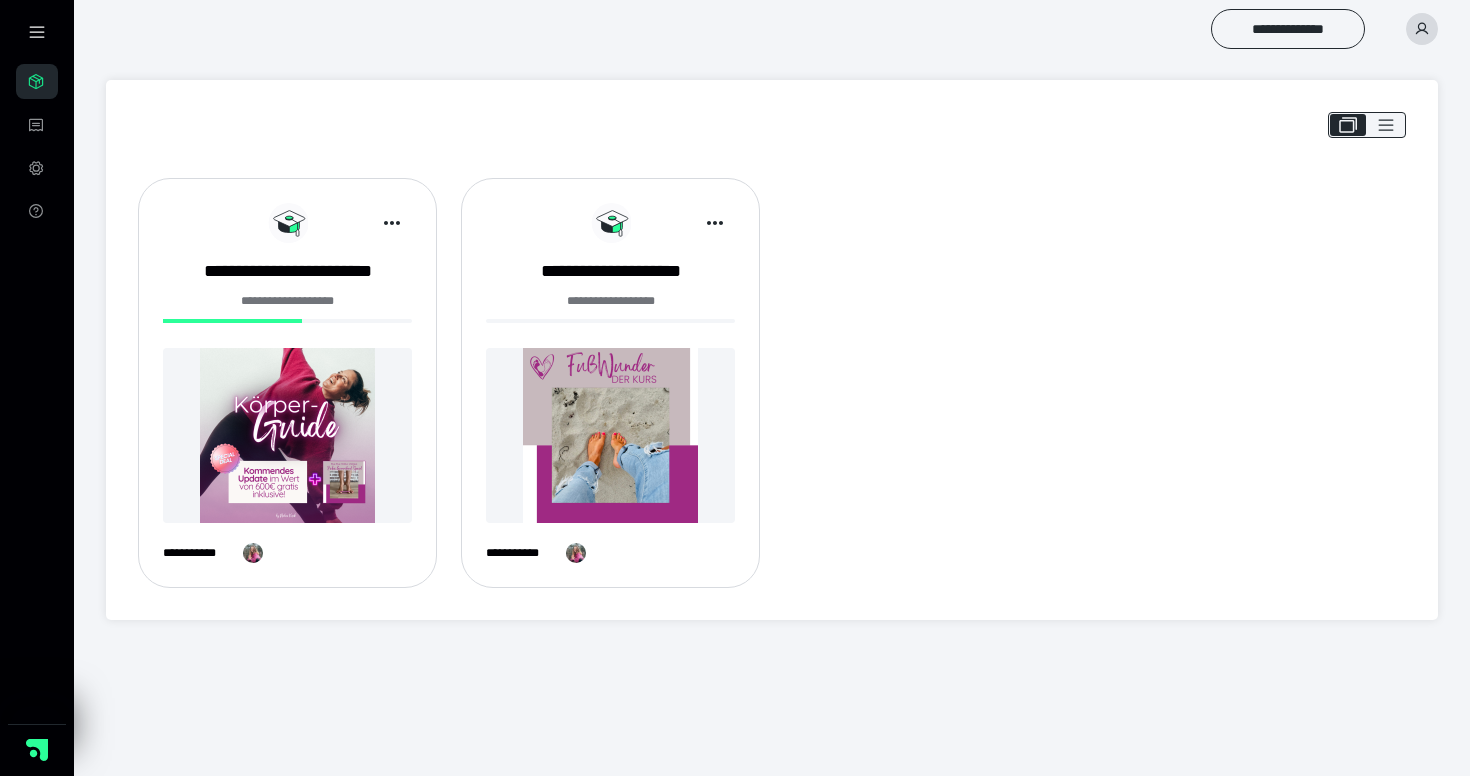 click at bounding box center [287, 435] 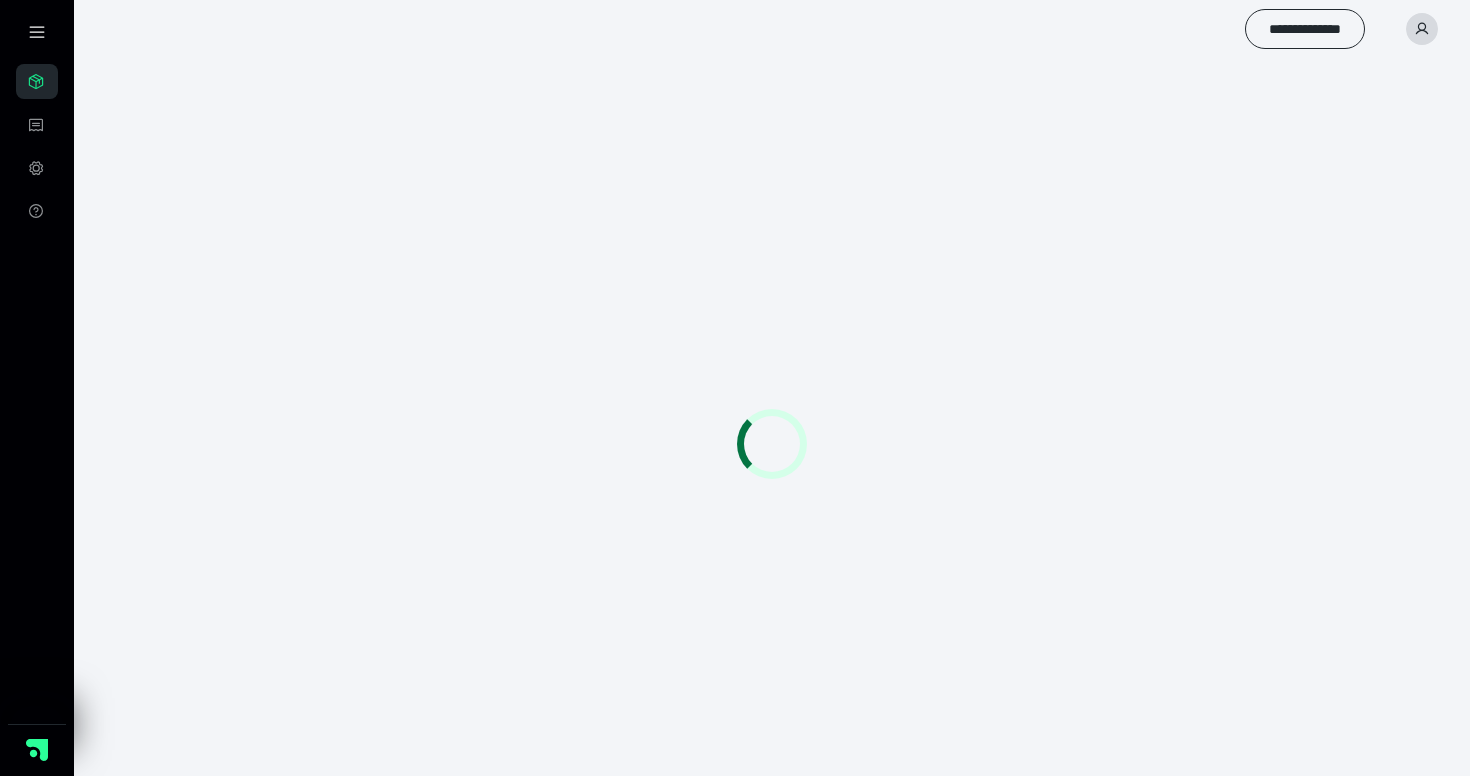 scroll, scrollTop: 0, scrollLeft: 0, axis: both 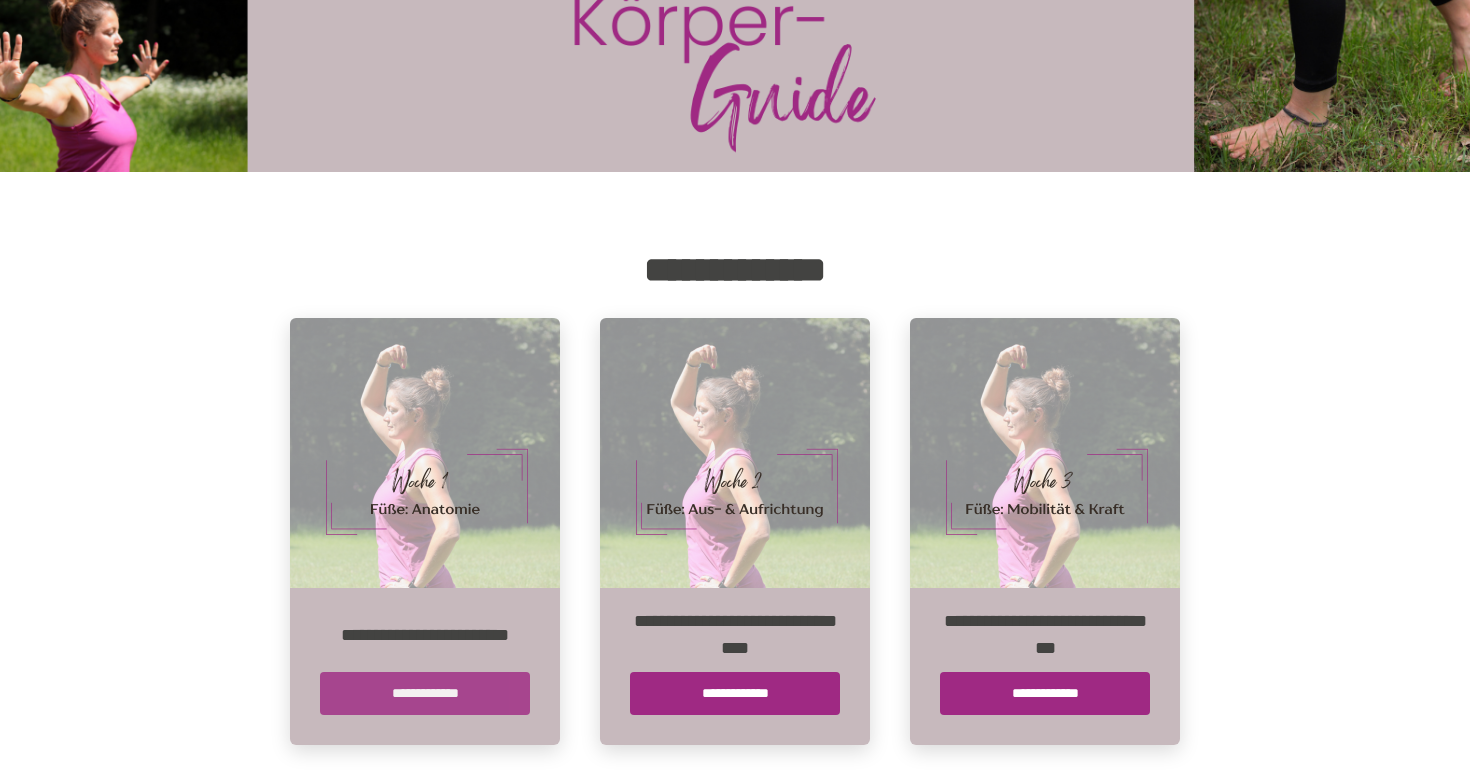 click on "**********" at bounding box center (425, 693) 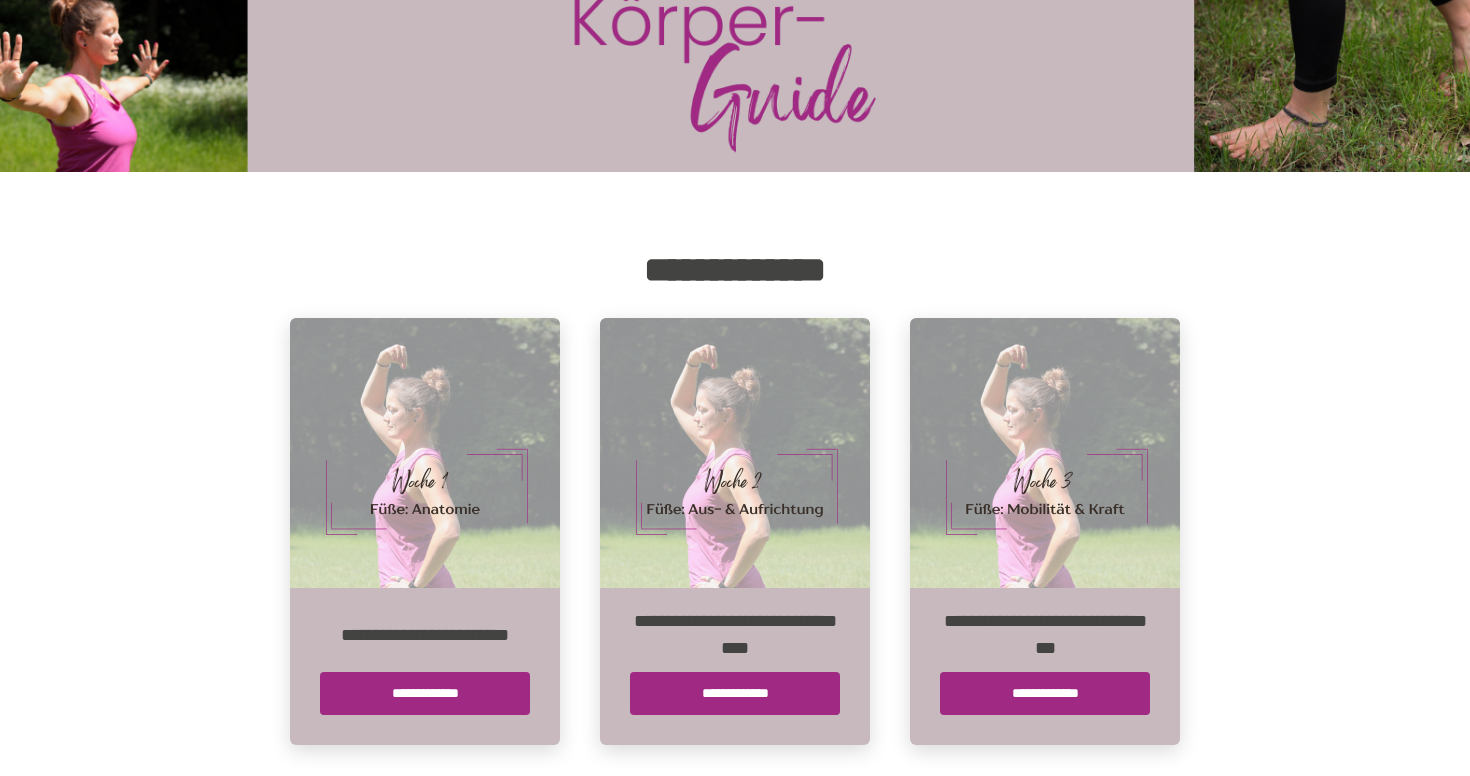scroll, scrollTop: 0, scrollLeft: 0, axis: both 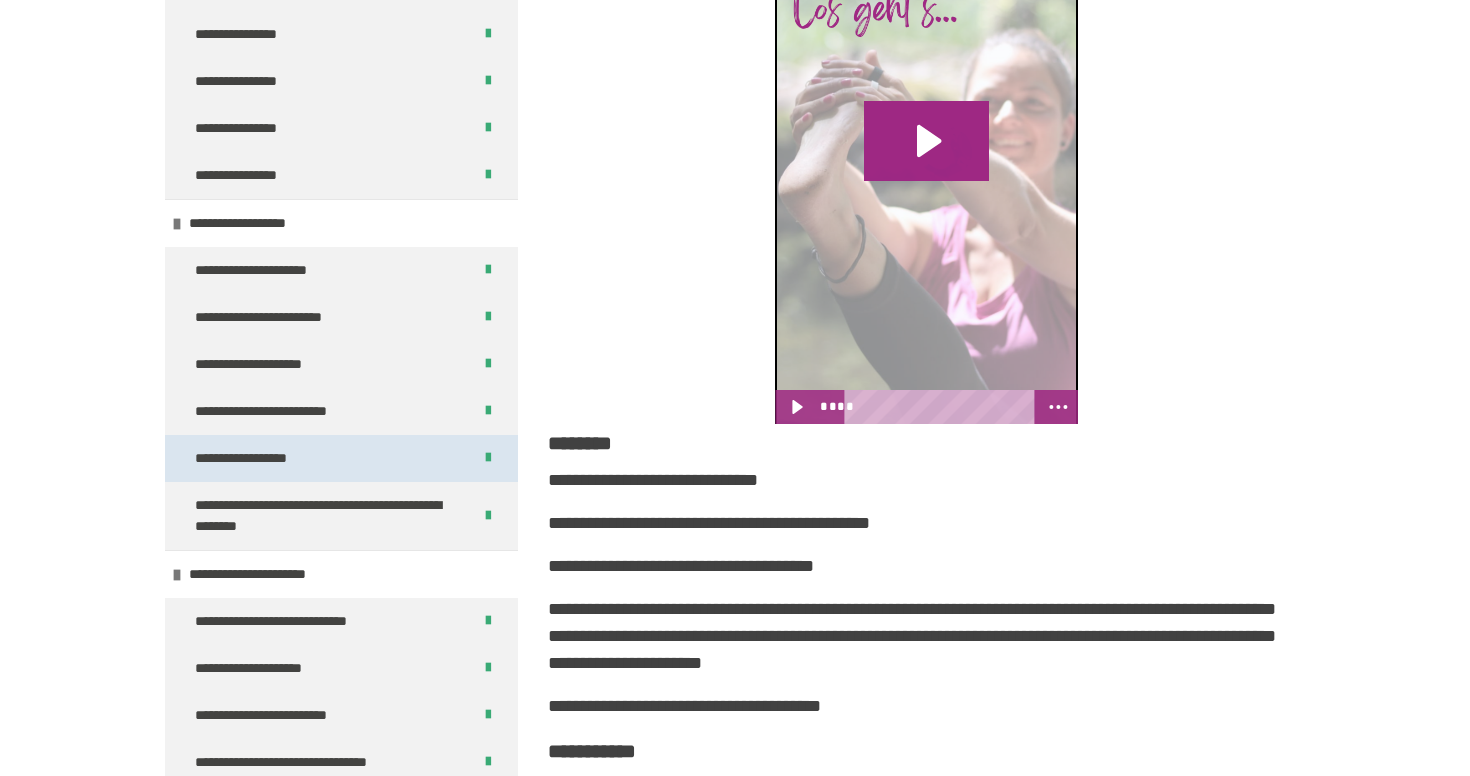 click on "**********" at bounding box center (341, 458) 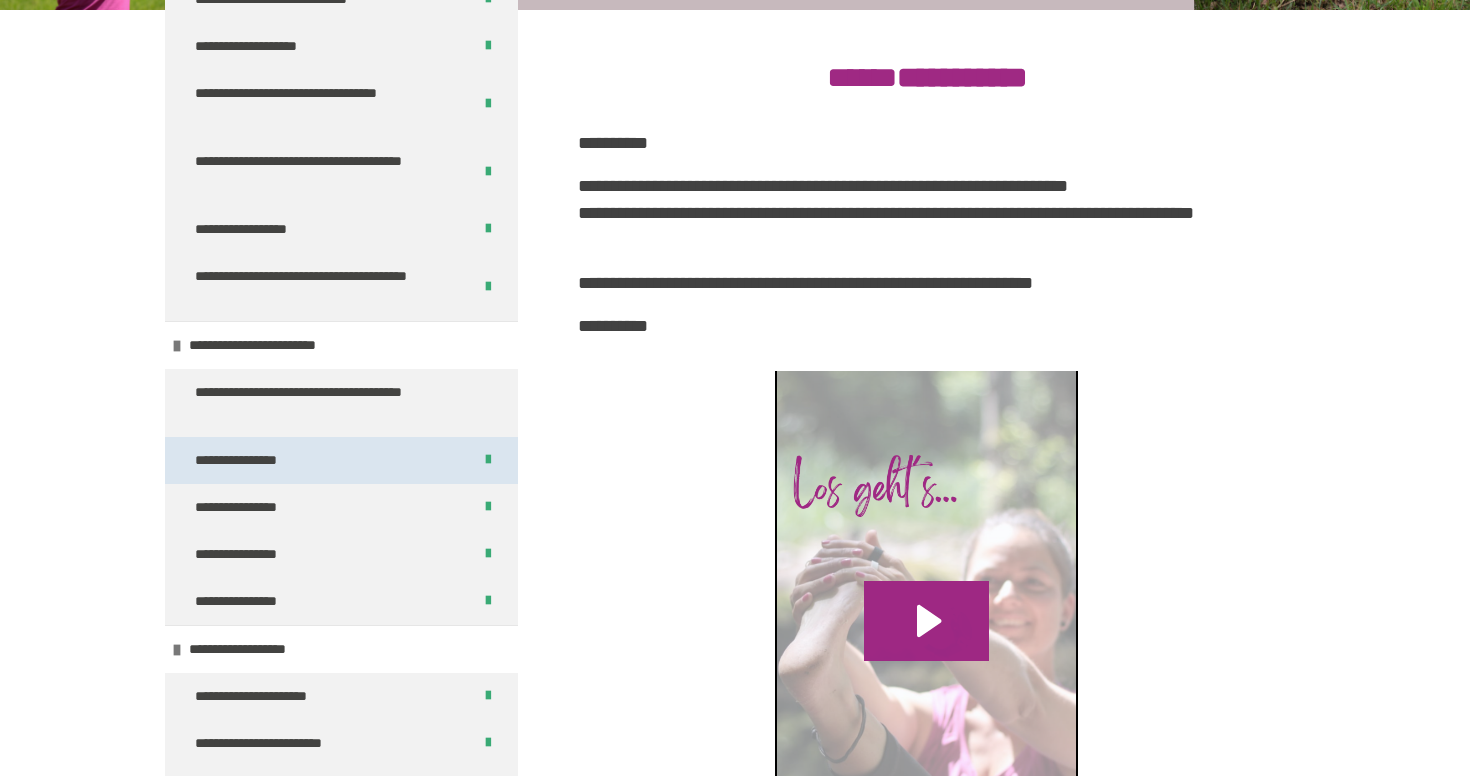 scroll, scrollTop: 1722, scrollLeft: 0, axis: vertical 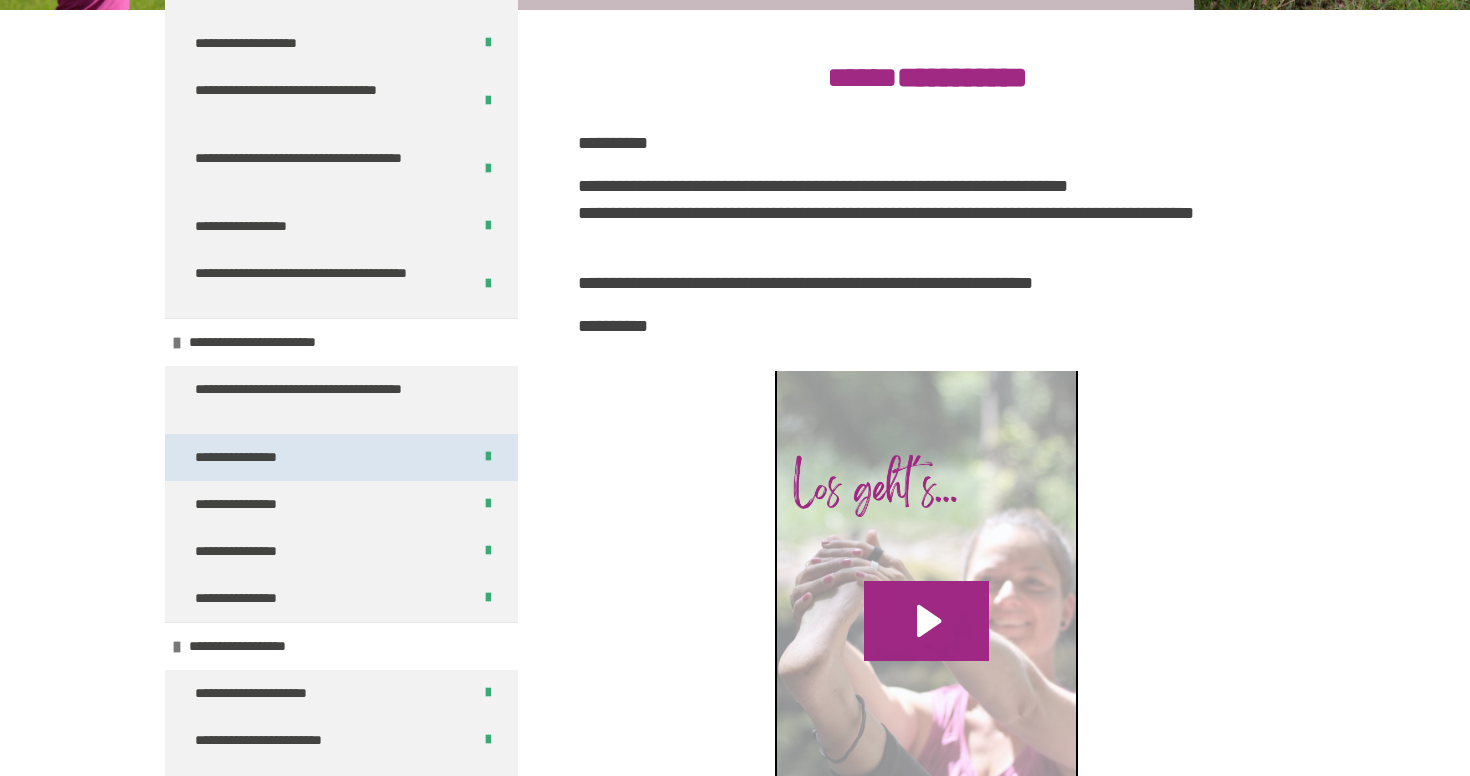 click on "**********" at bounding box center [341, 457] 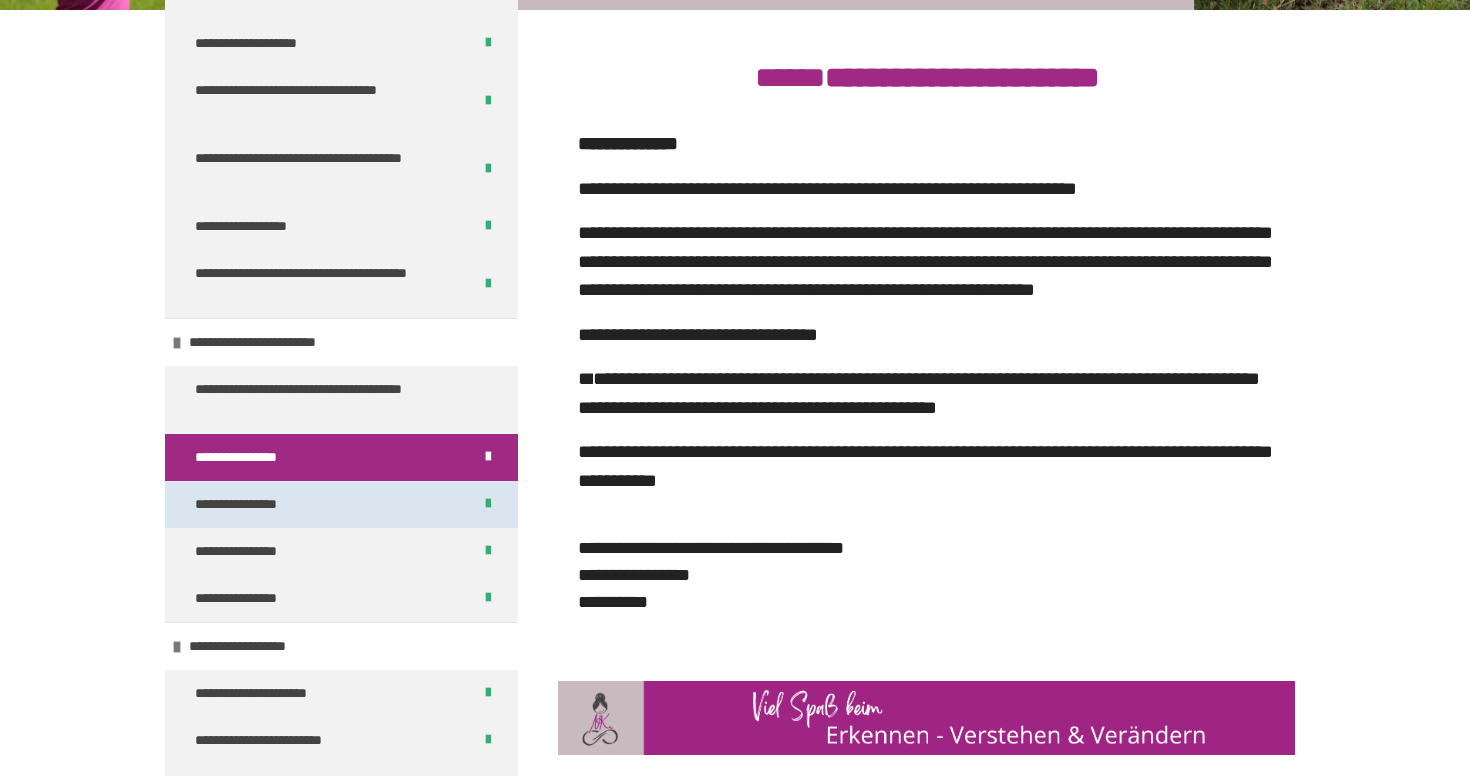 click on "**********" at bounding box center (341, 504) 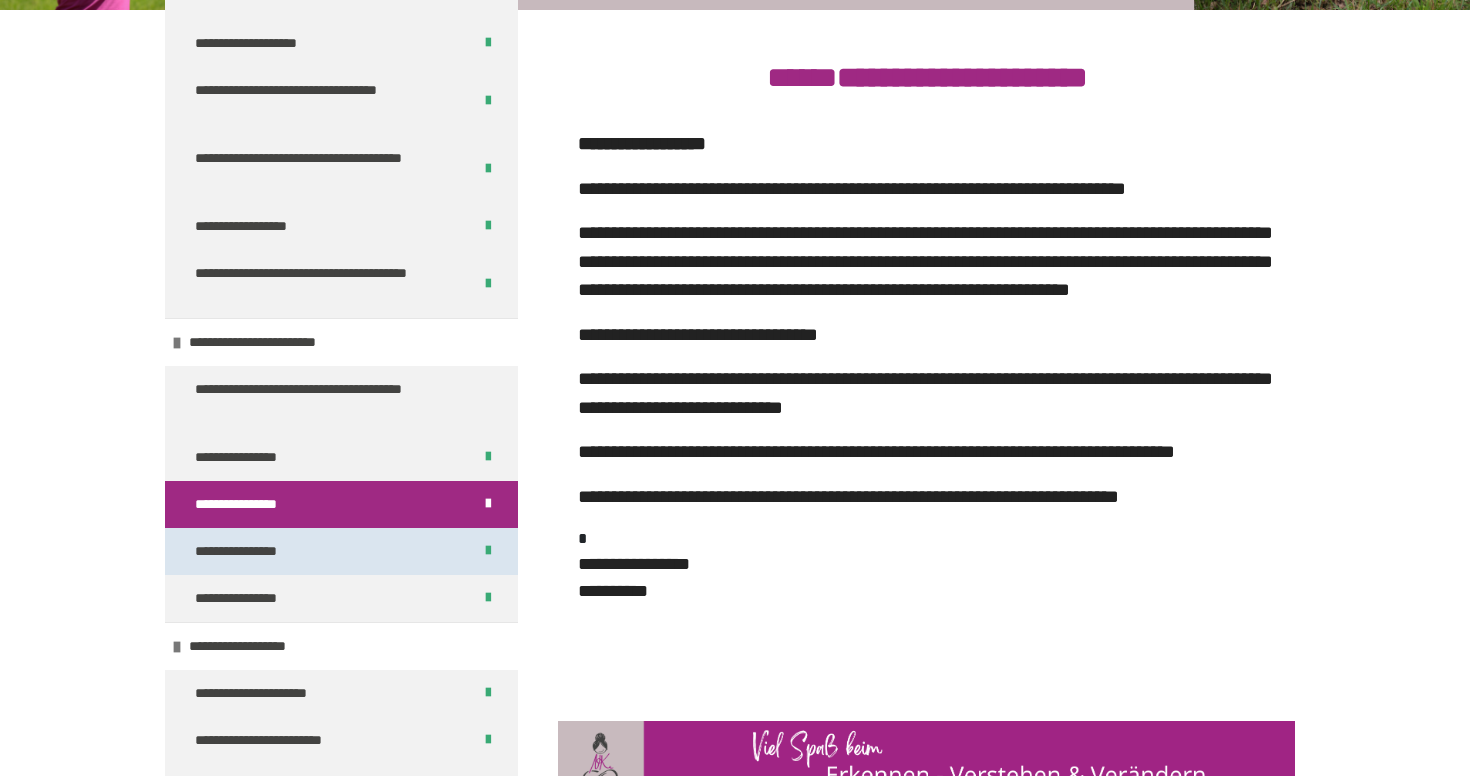 click on "**********" at bounding box center [341, 551] 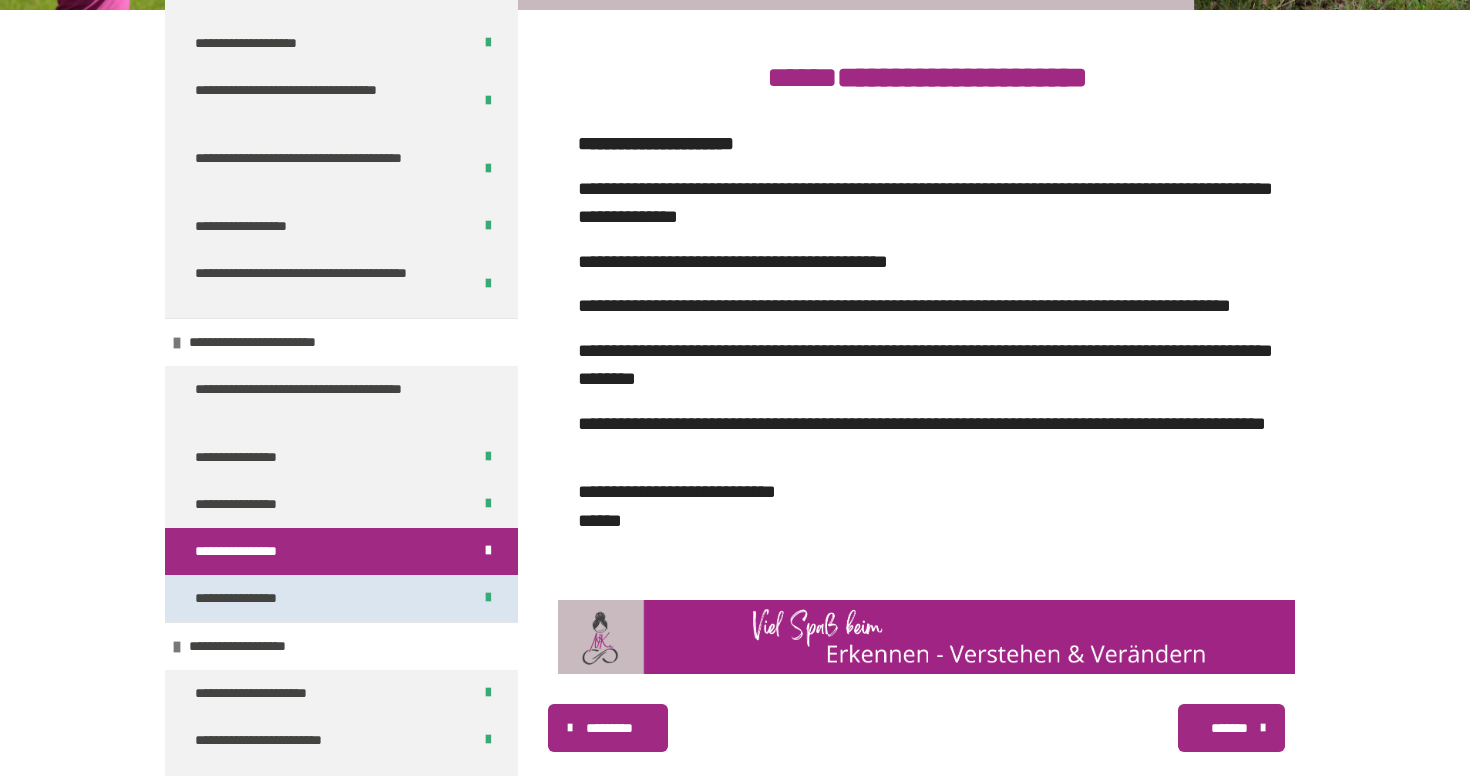 click on "**********" at bounding box center [252, 598] 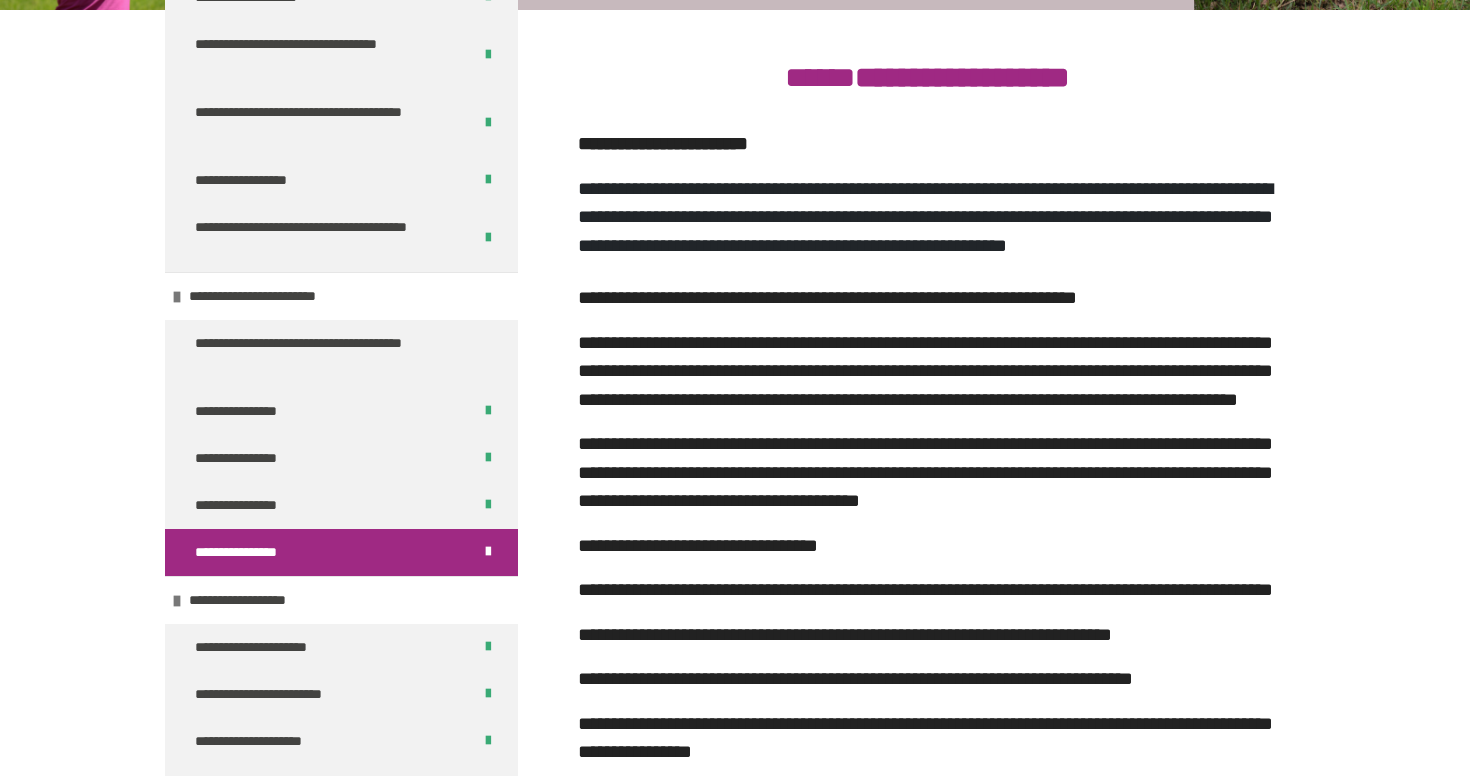 scroll, scrollTop: 1771, scrollLeft: 0, axis: vertical 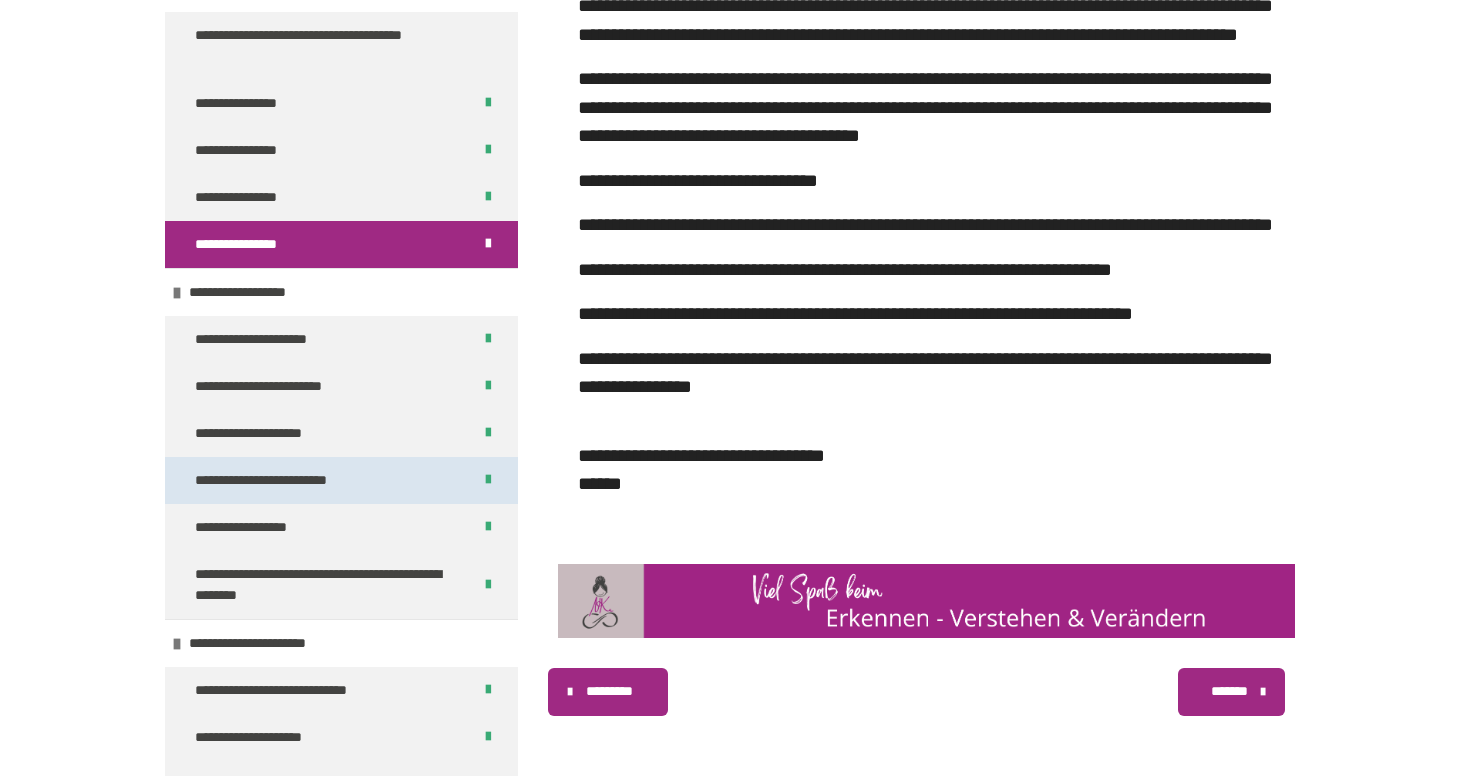 click on "**********" at bounding box center [278, 480] 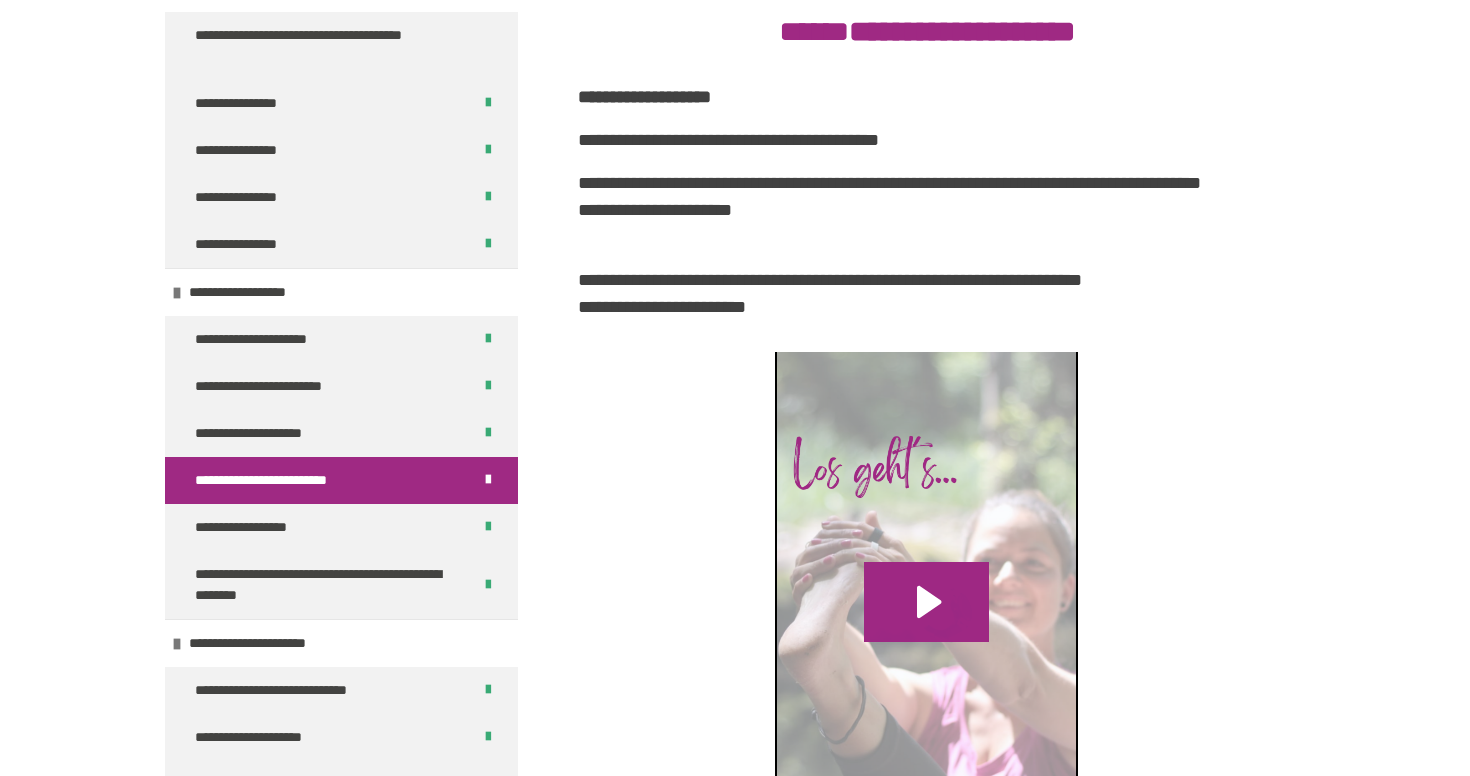 scroll, scrollTop: 325, scrollLeft: 0, axis: vertical 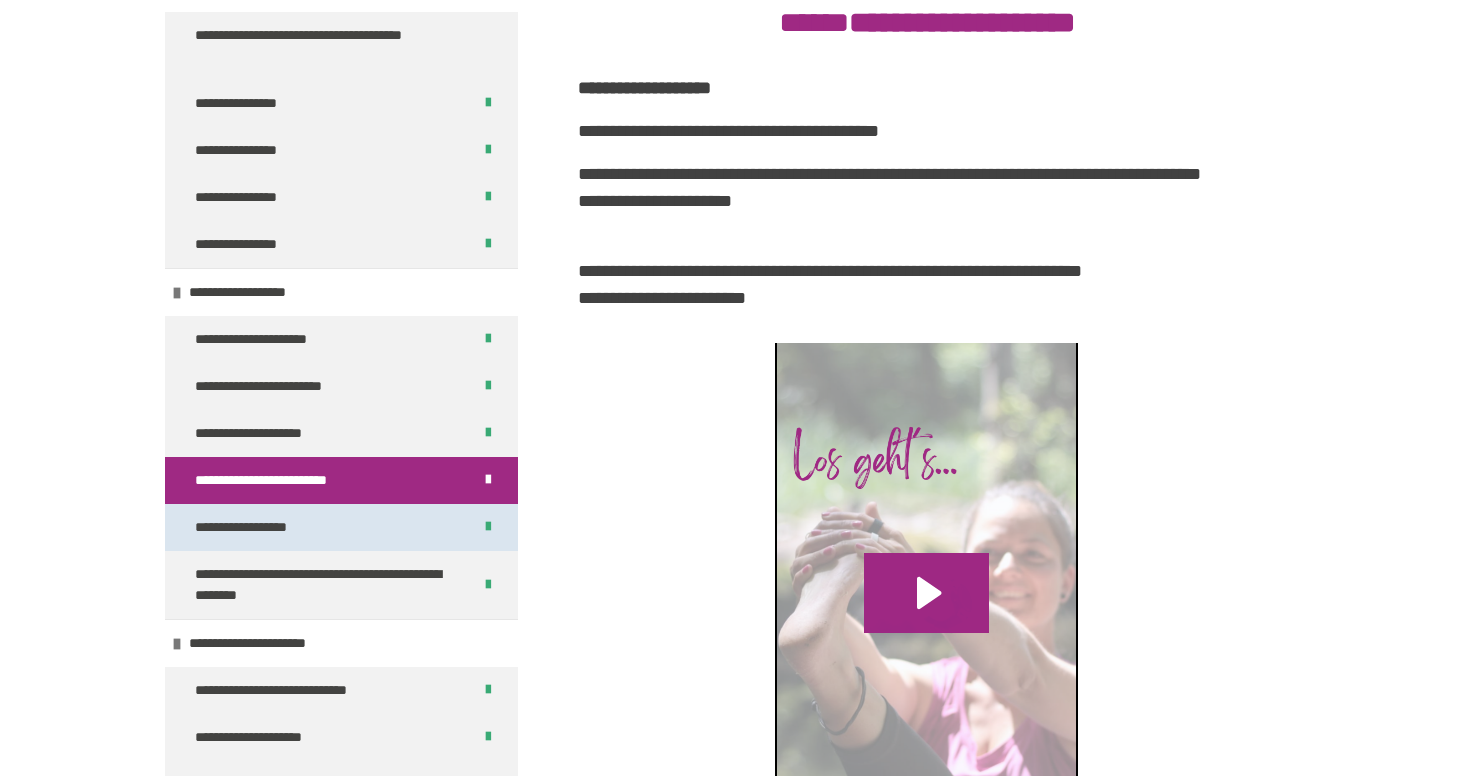click on "**********" at bounding box center (341, 527) 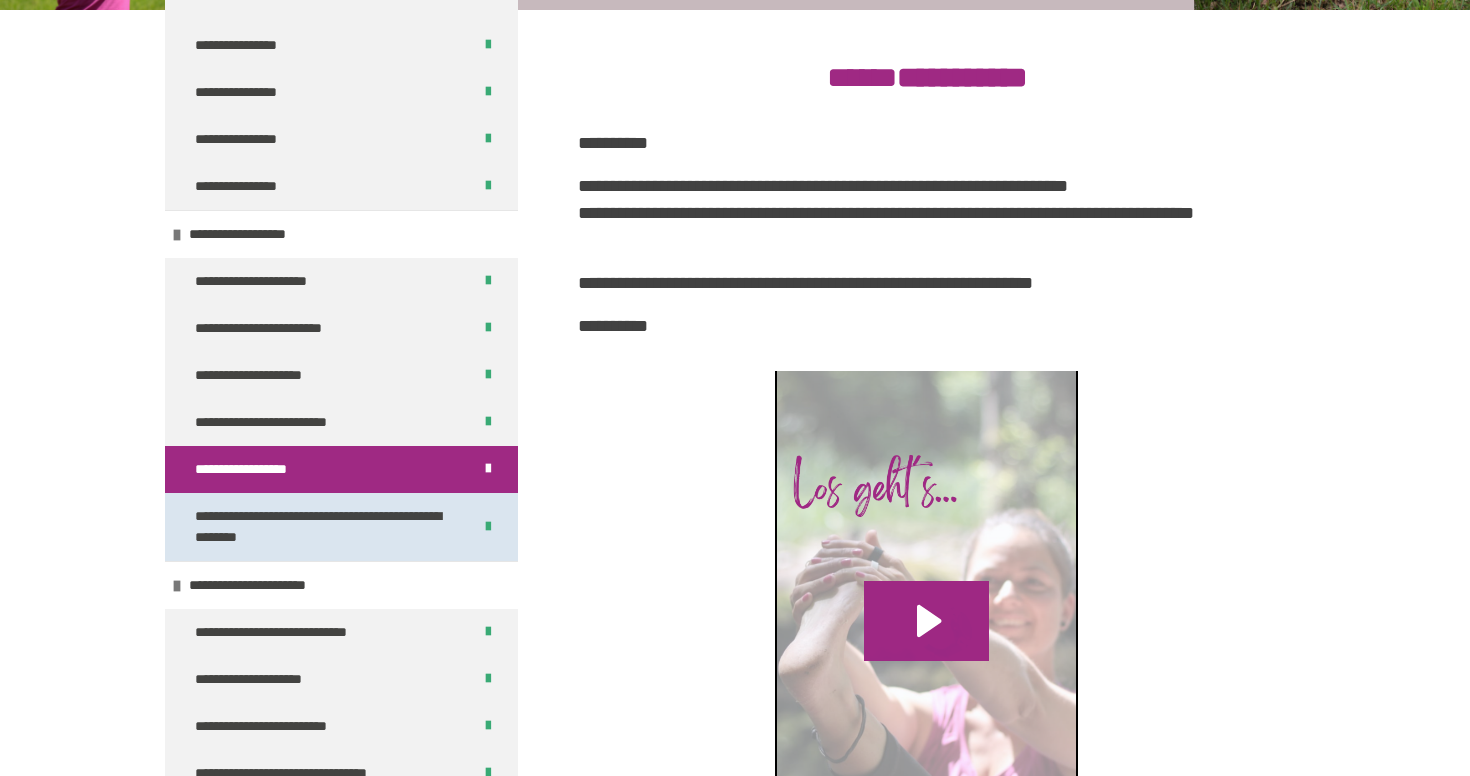 scroll, scrollTop: 2135, scrollLeft: 0, axis: vertical 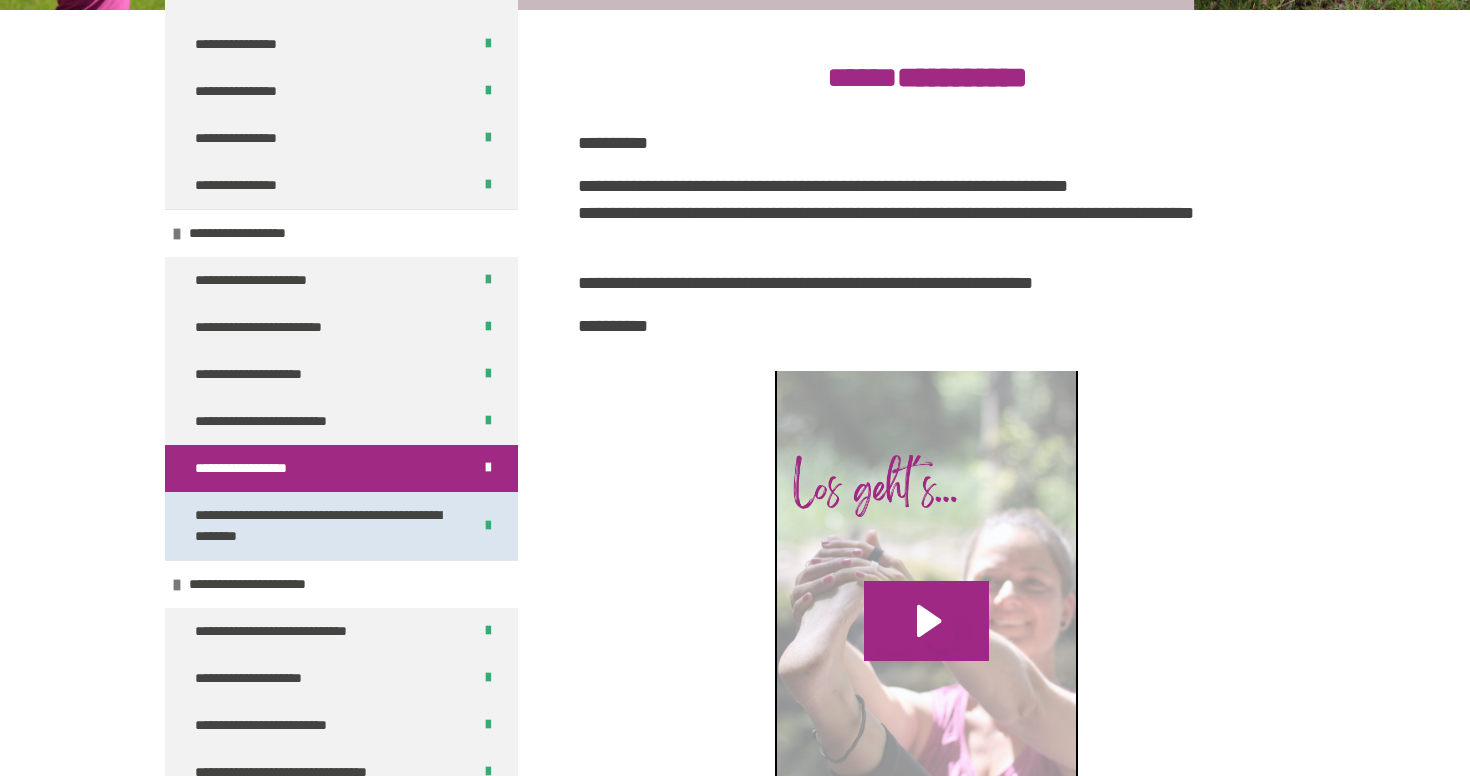 click on "**********" at bounding box center (325, 526) 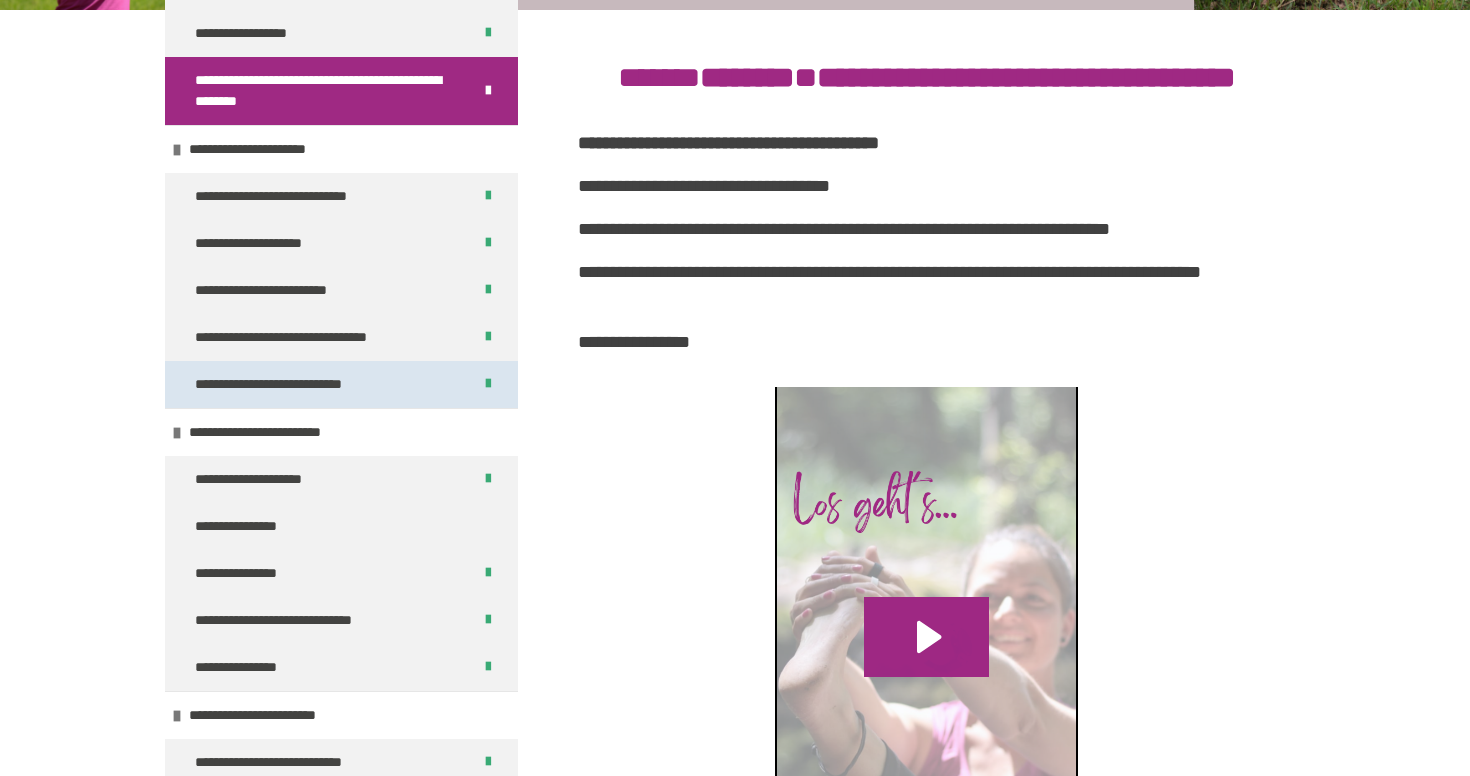scroll, scrollTop: 2597, scrollLeft: 0, axis: vertical 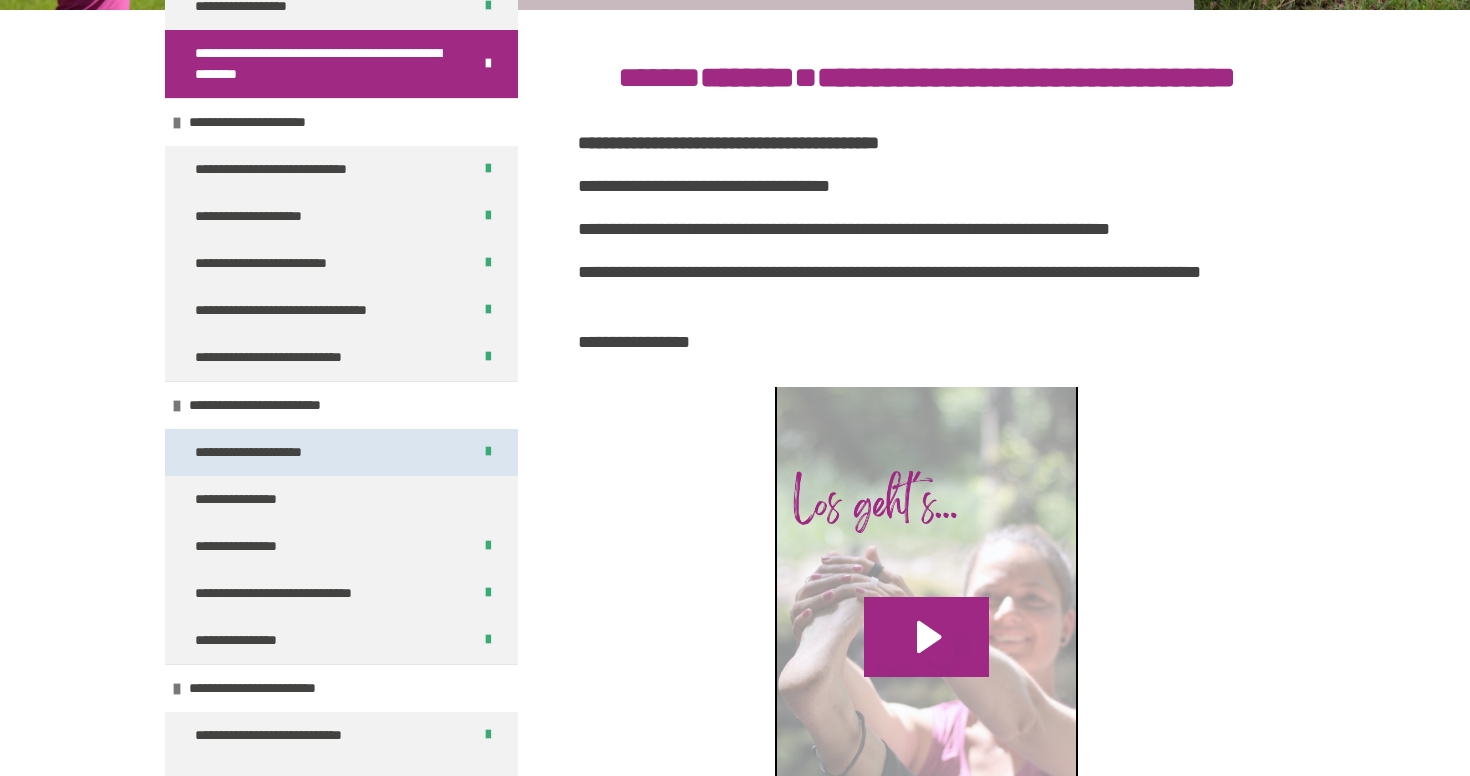 click on "**********" at bounding box center (341, 452) 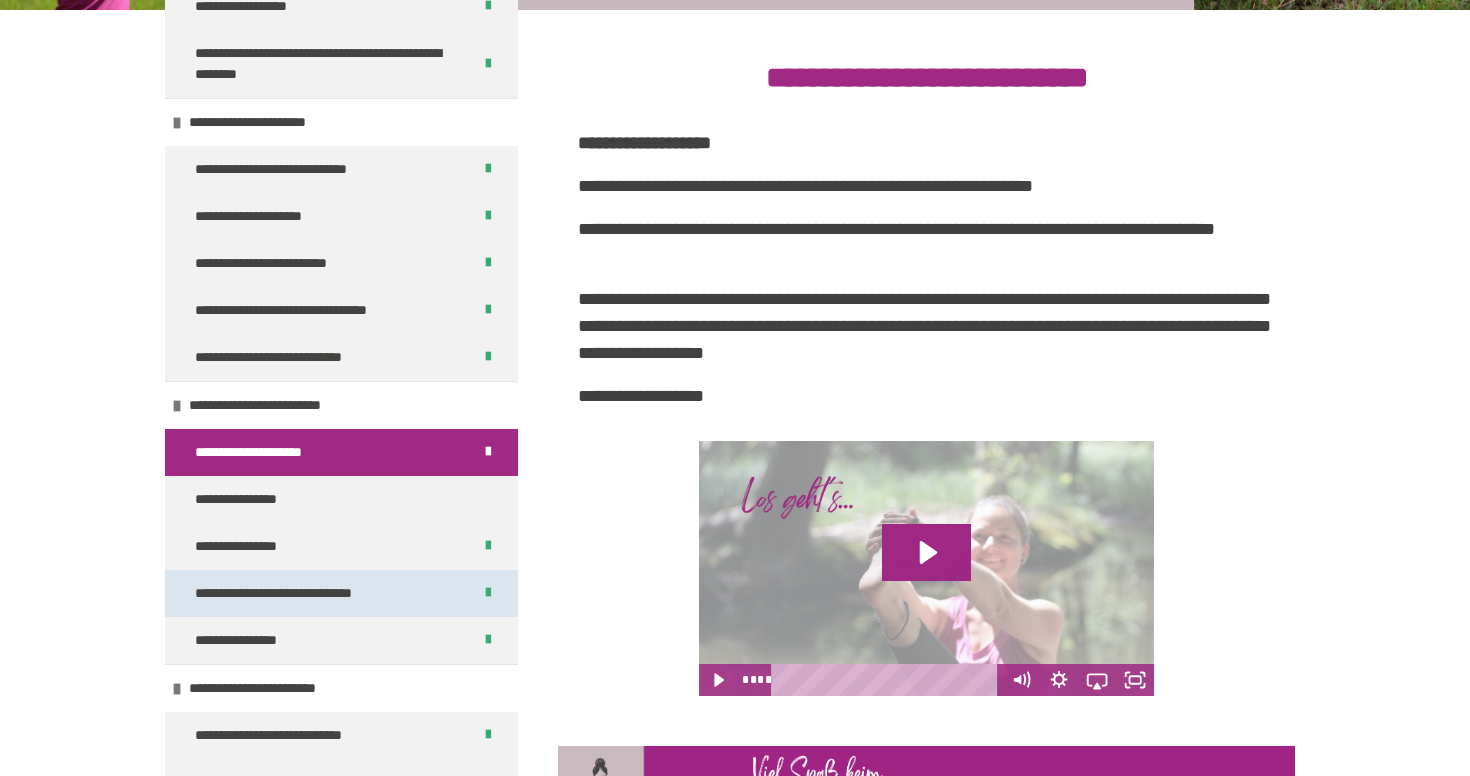click on "**********" at bounding box center [310, 593] 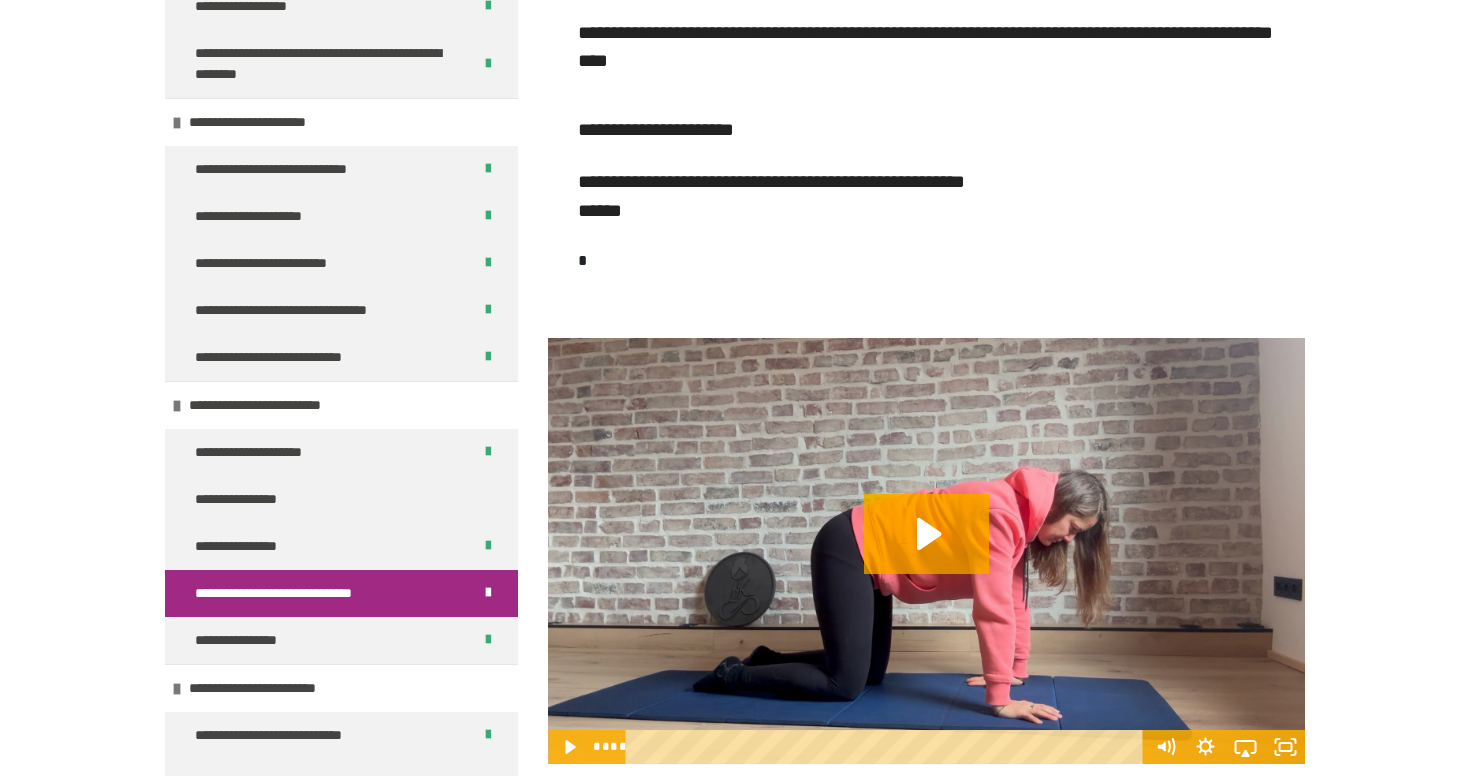 scroll, scrollTop: 742, scrollLeft: 0, axis: vertical 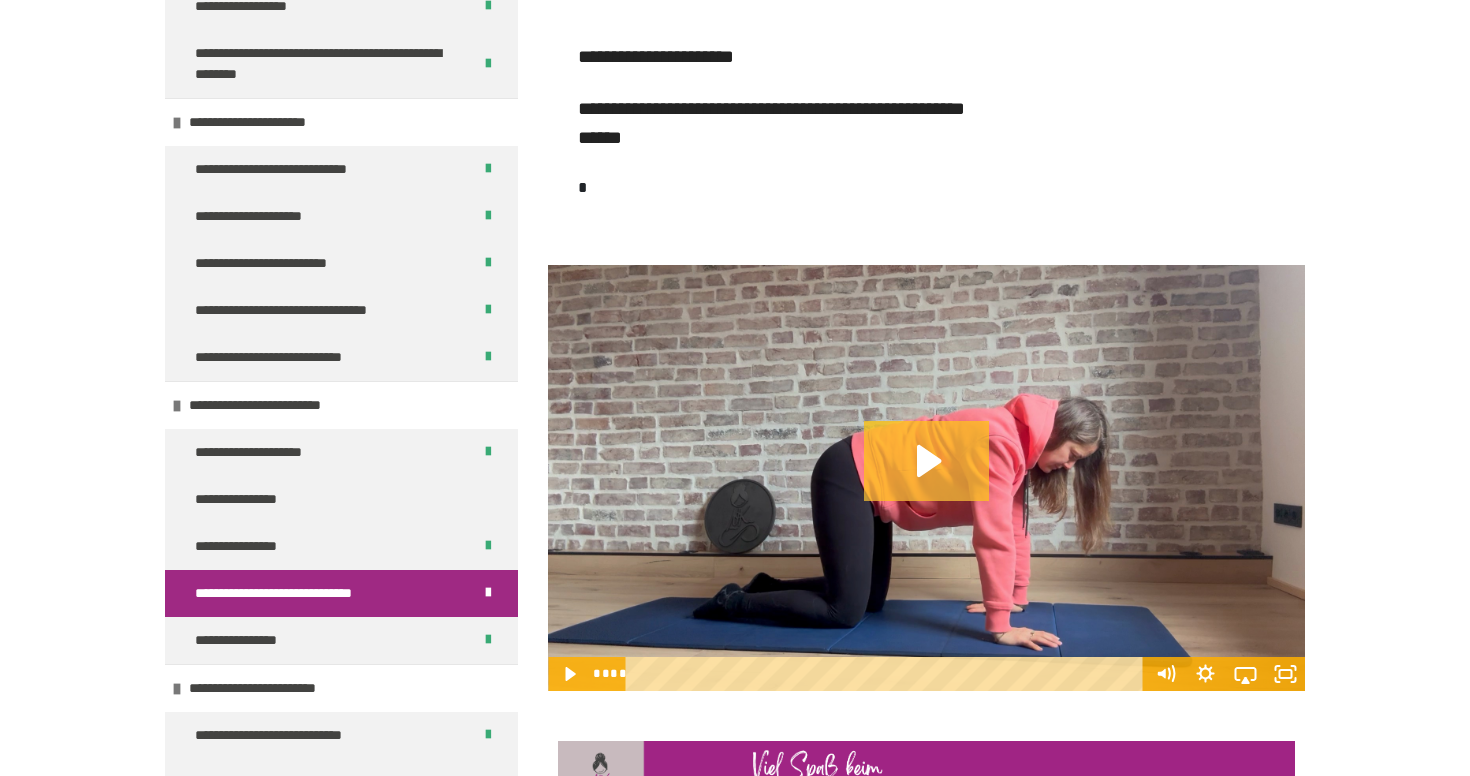click 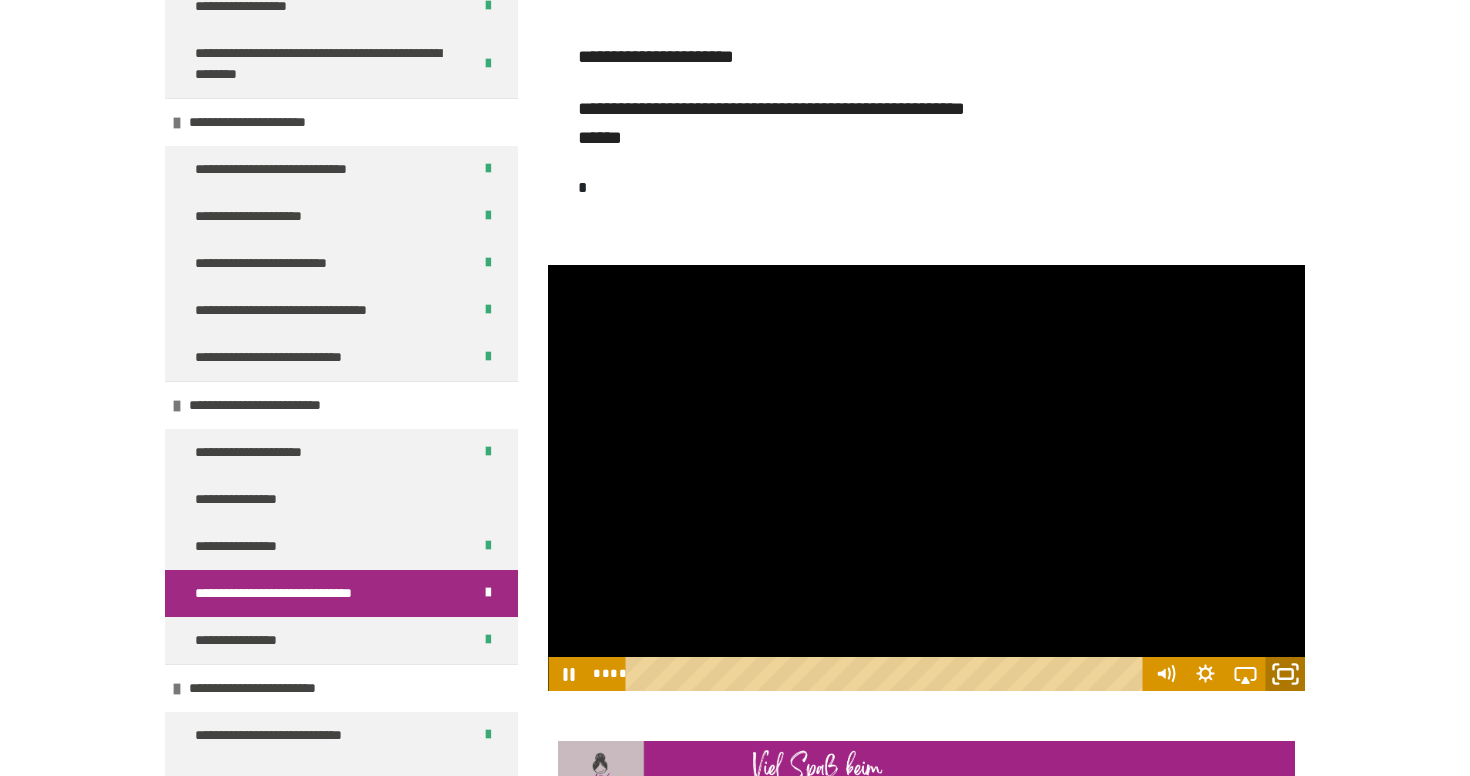 click 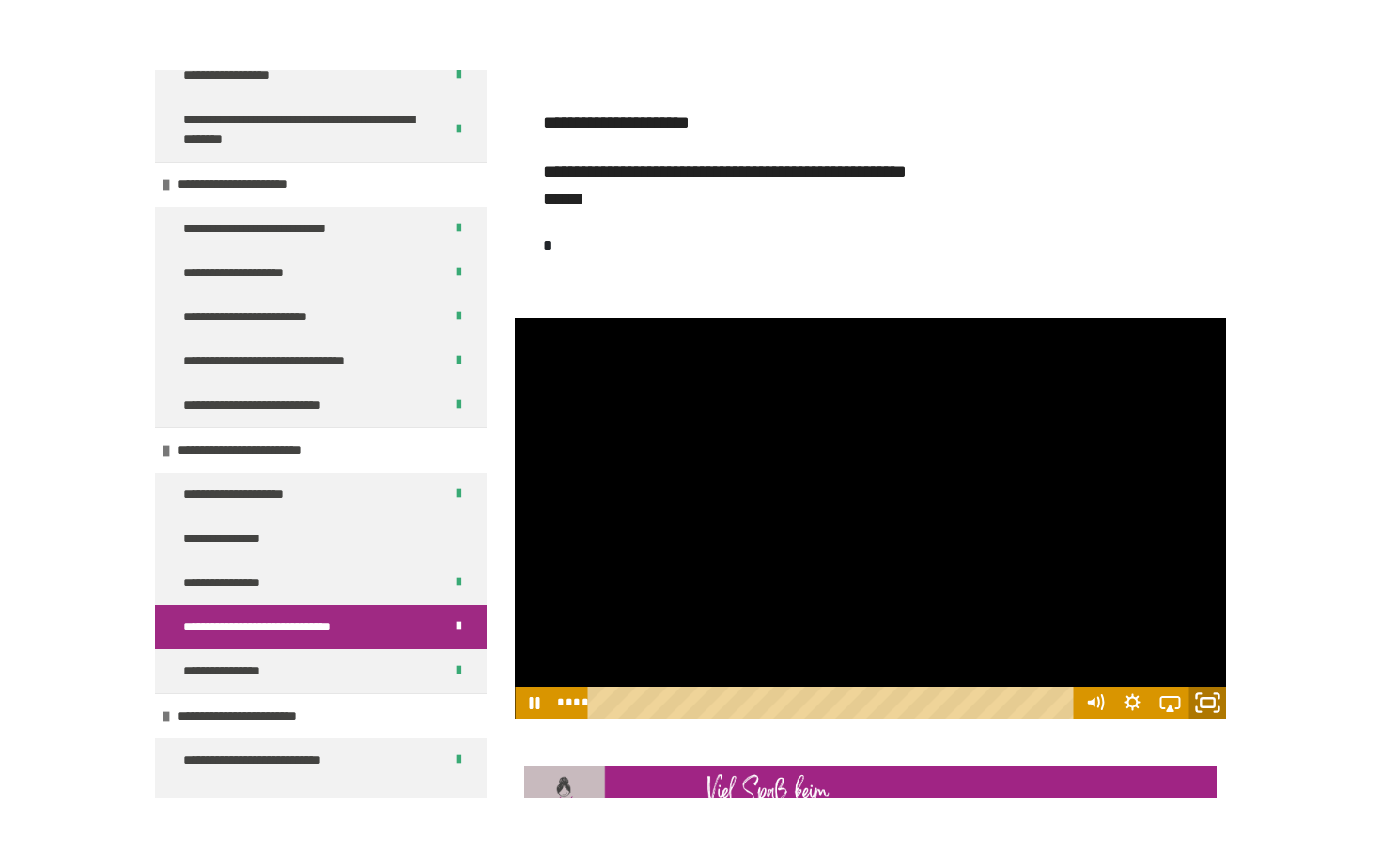 scroll, scrollTop: 0, scrollLeft: 0, axis: both 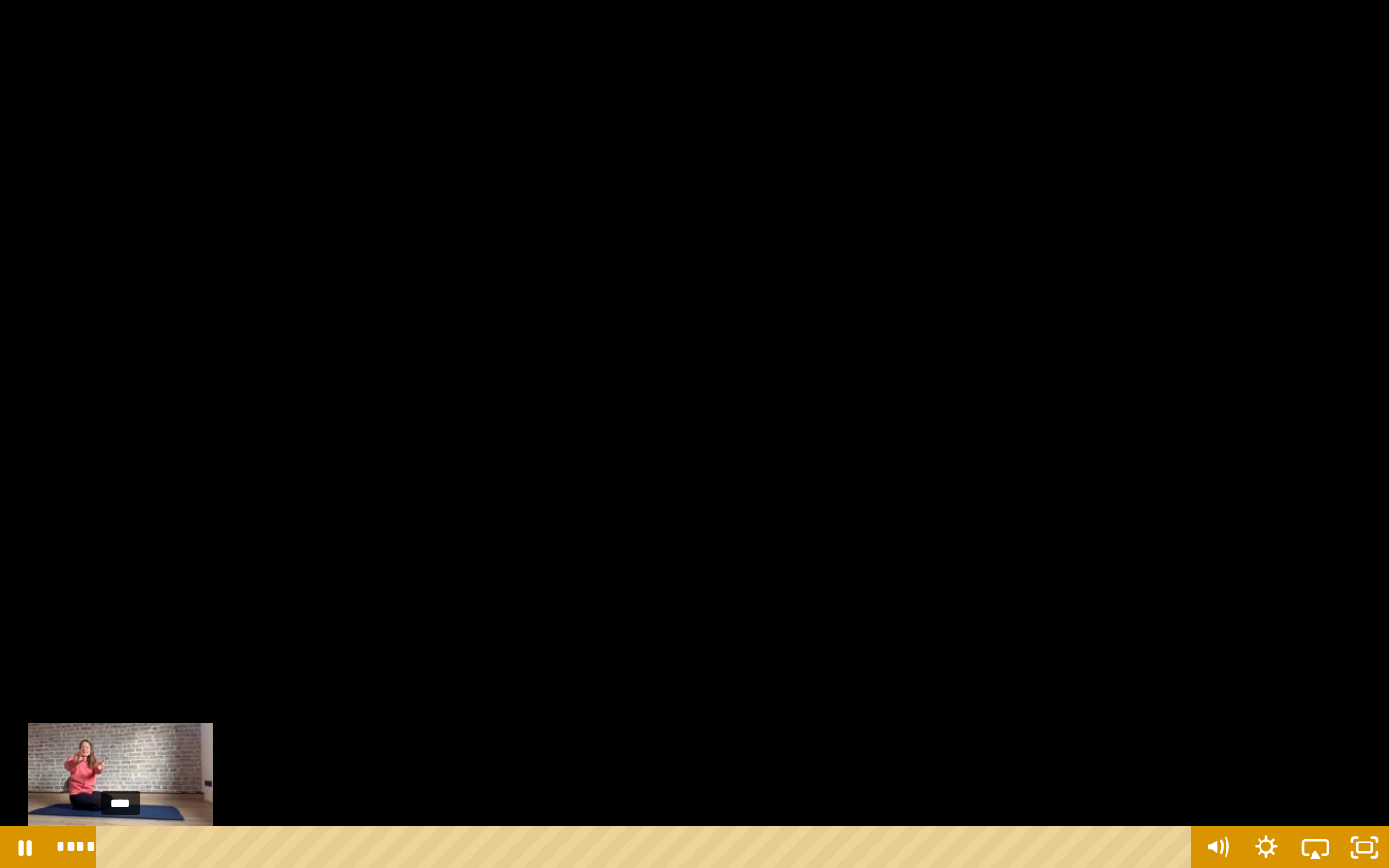 click on "****" at bounding box center (647, 847) 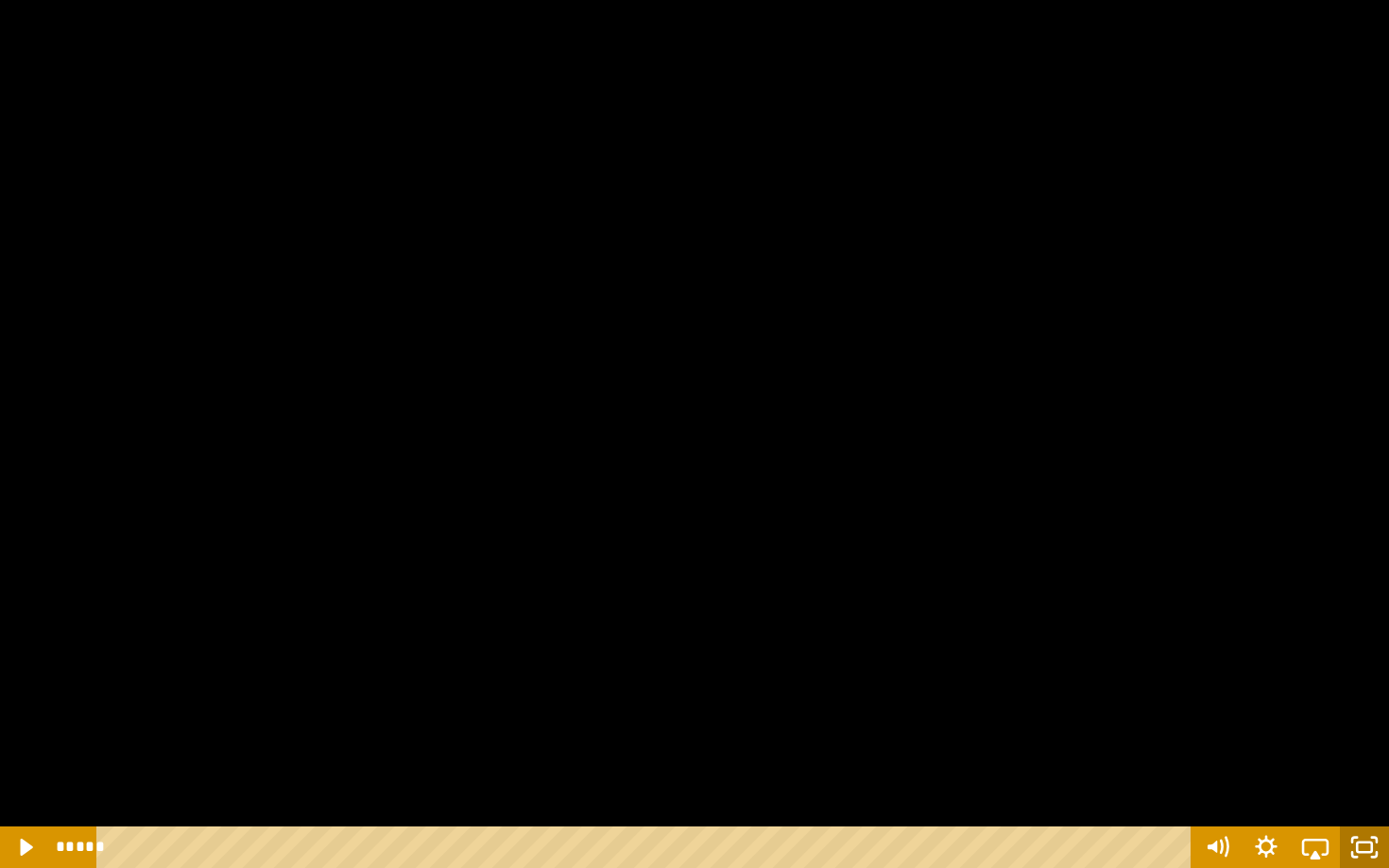 click 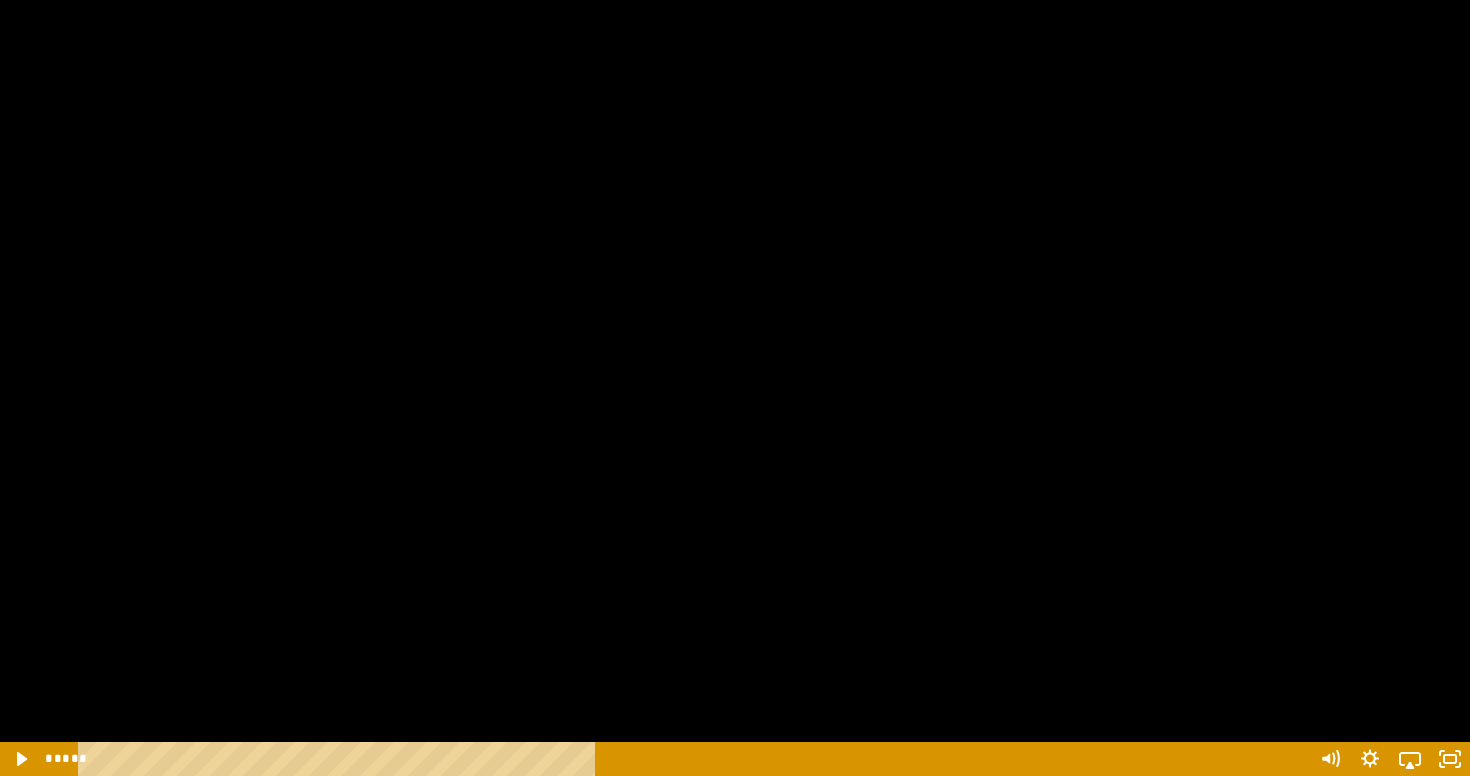 scroll, scrollTop: 752, scrollLeft: 0, axis: vertical 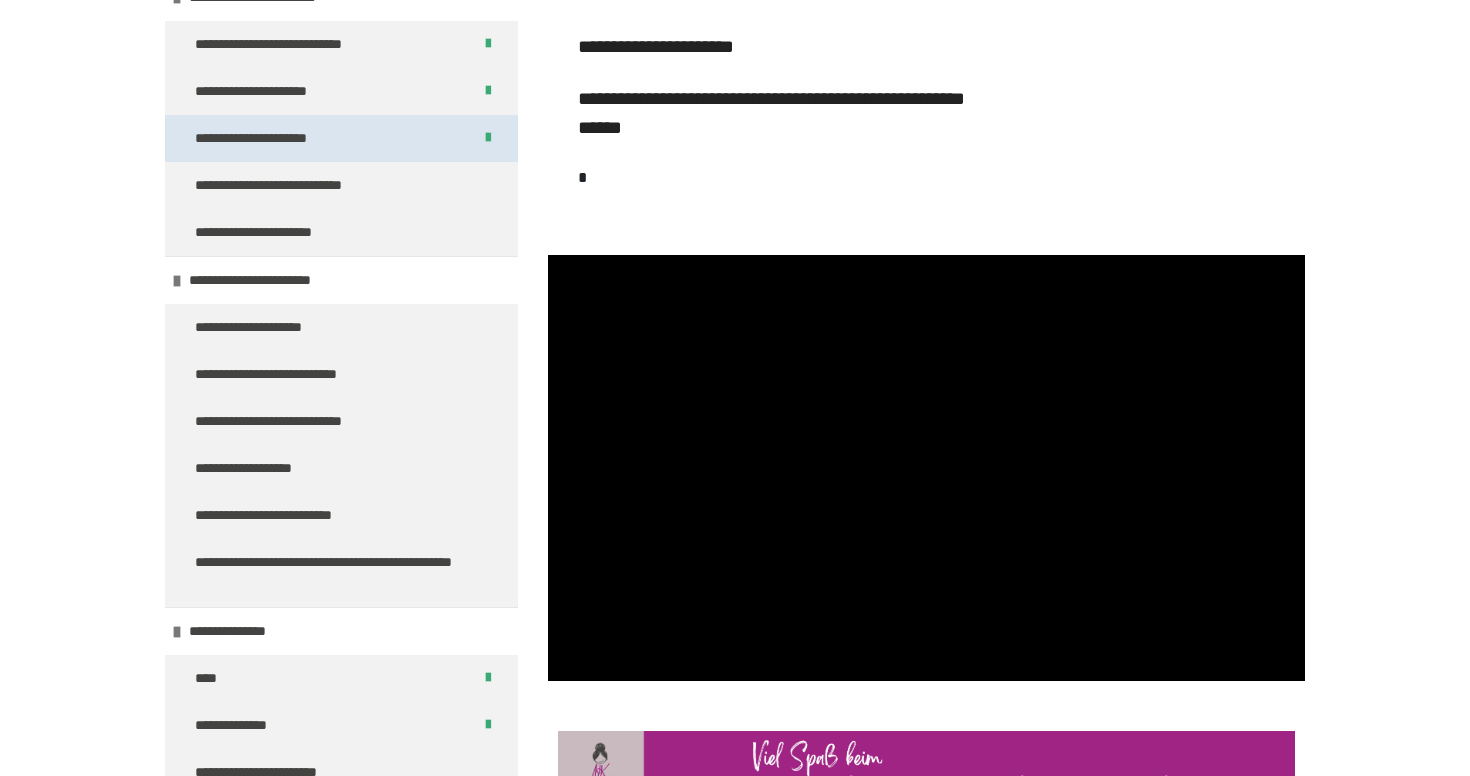 click on "**********" at bounding box center [341, 138] 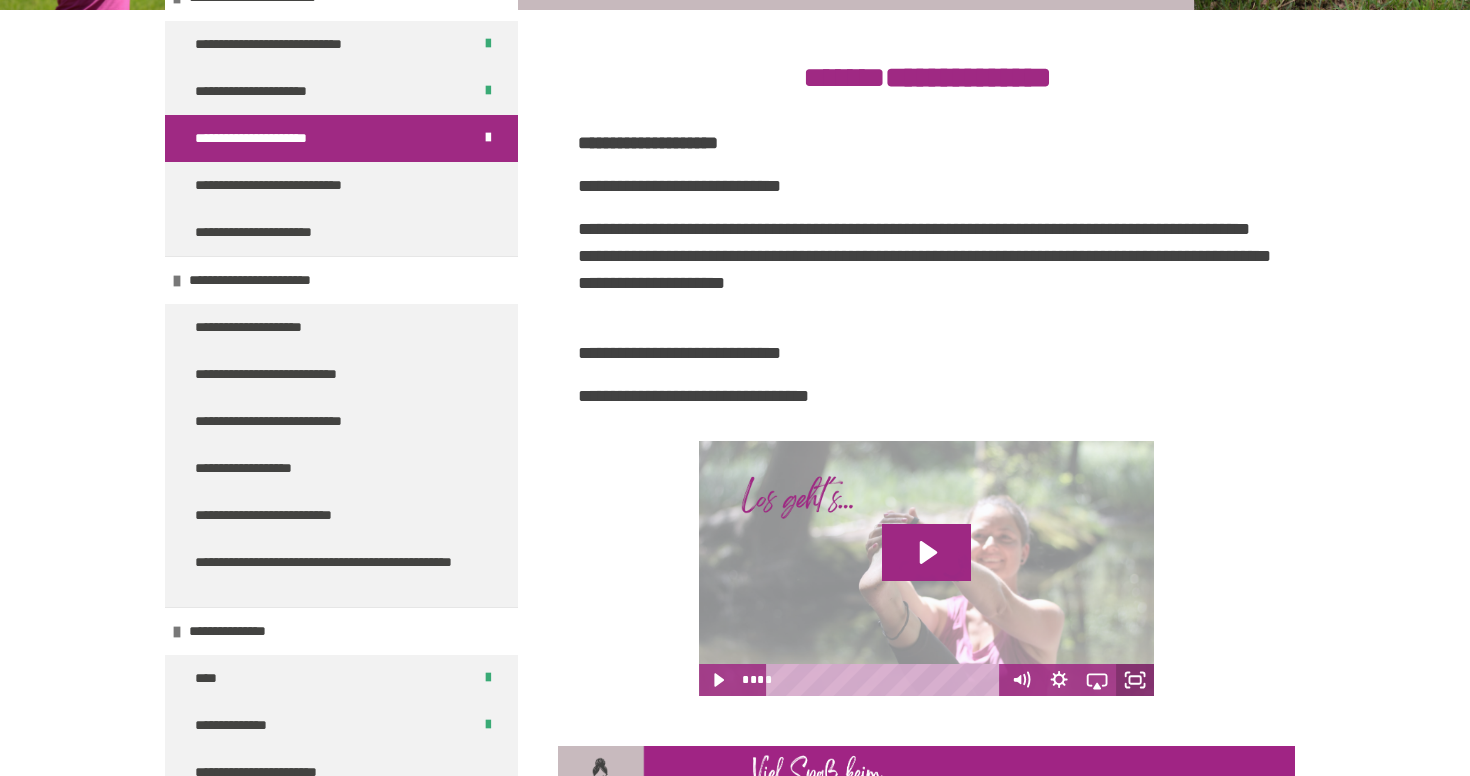 click 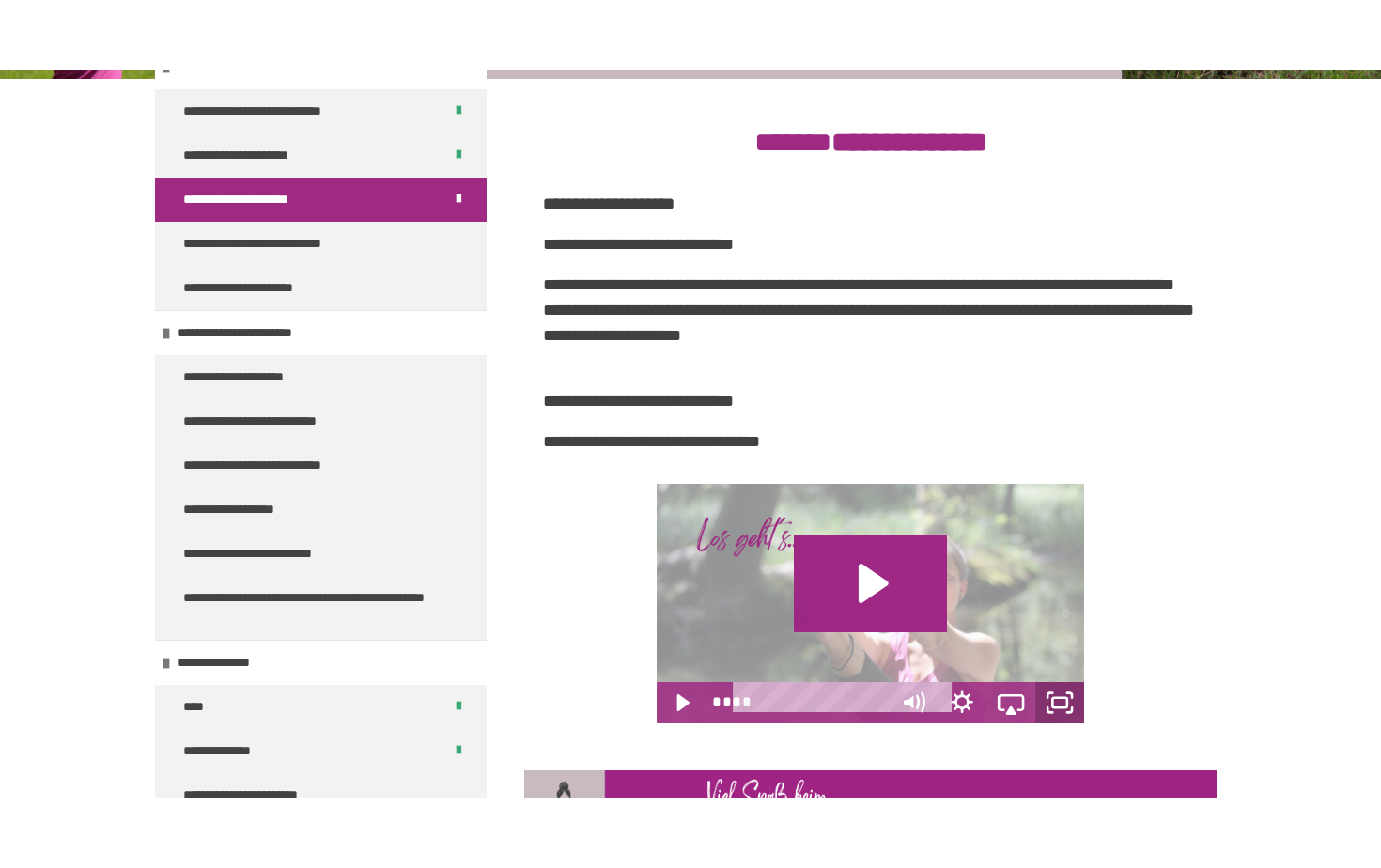 scroll, scrollTop: 0, scrollLeft: 0, axis: both 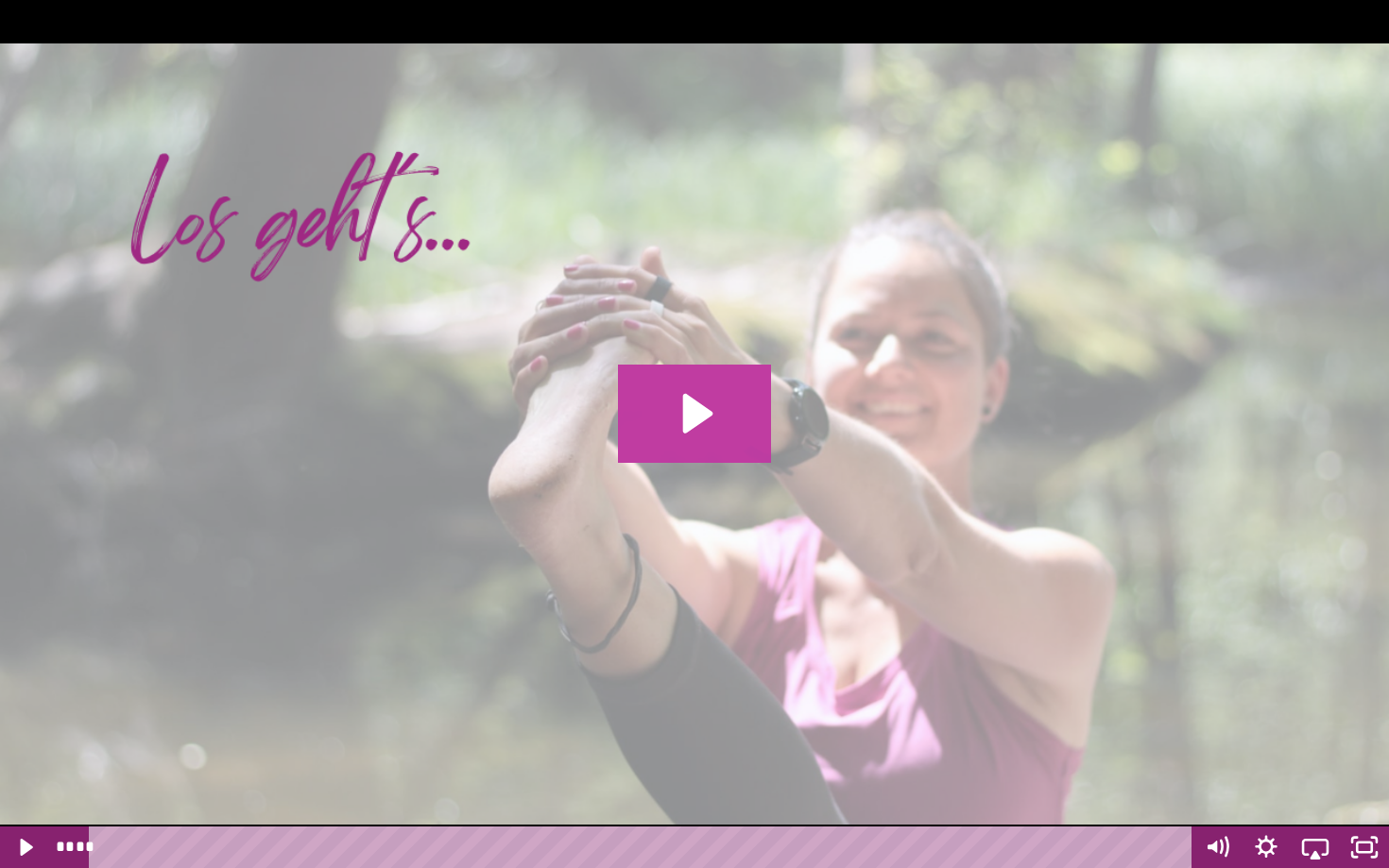 click 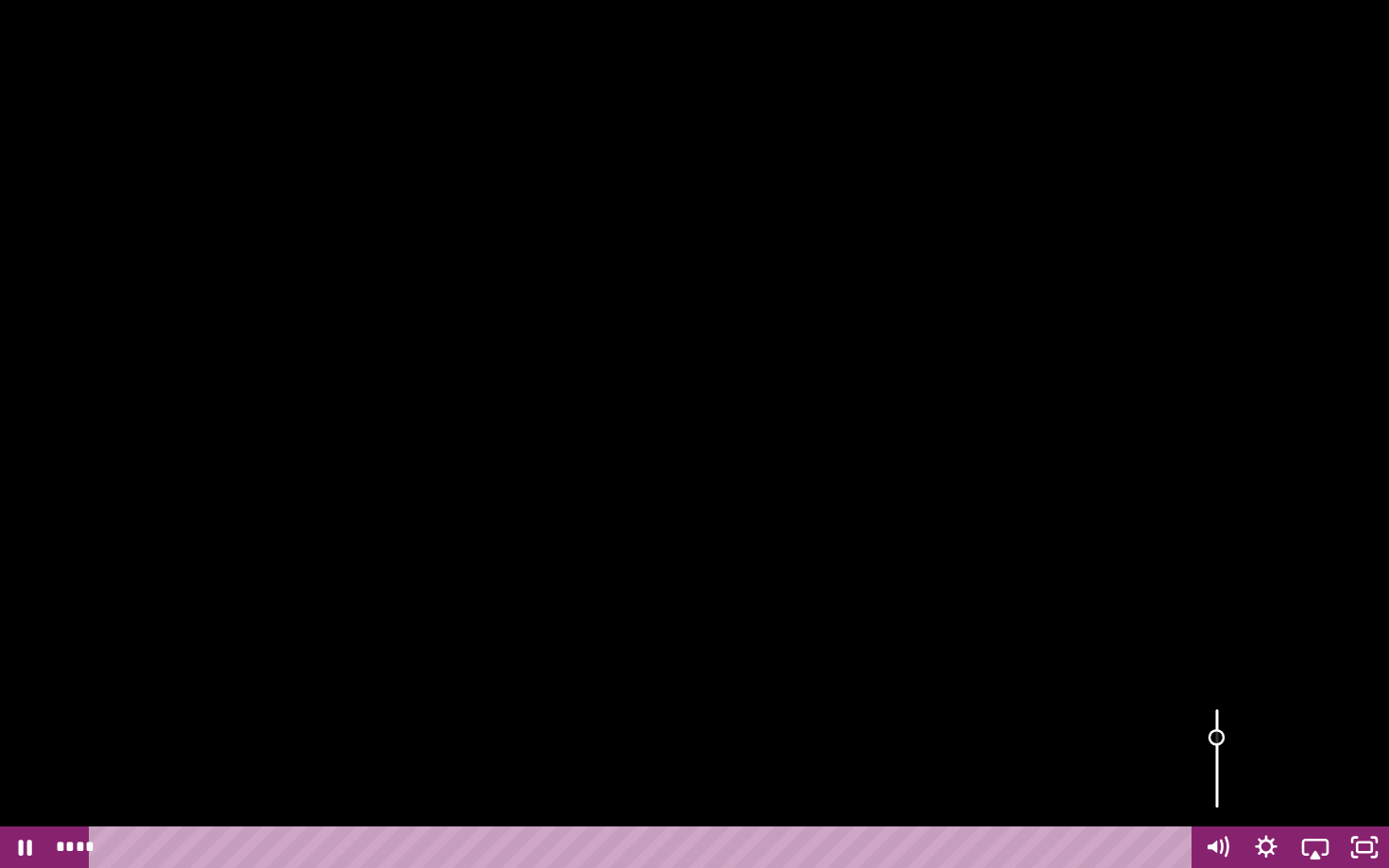 drag, startPoint x: 1216, startPoint y: 709, endPoint x: 1216, endPoint y: 738, distance: 29 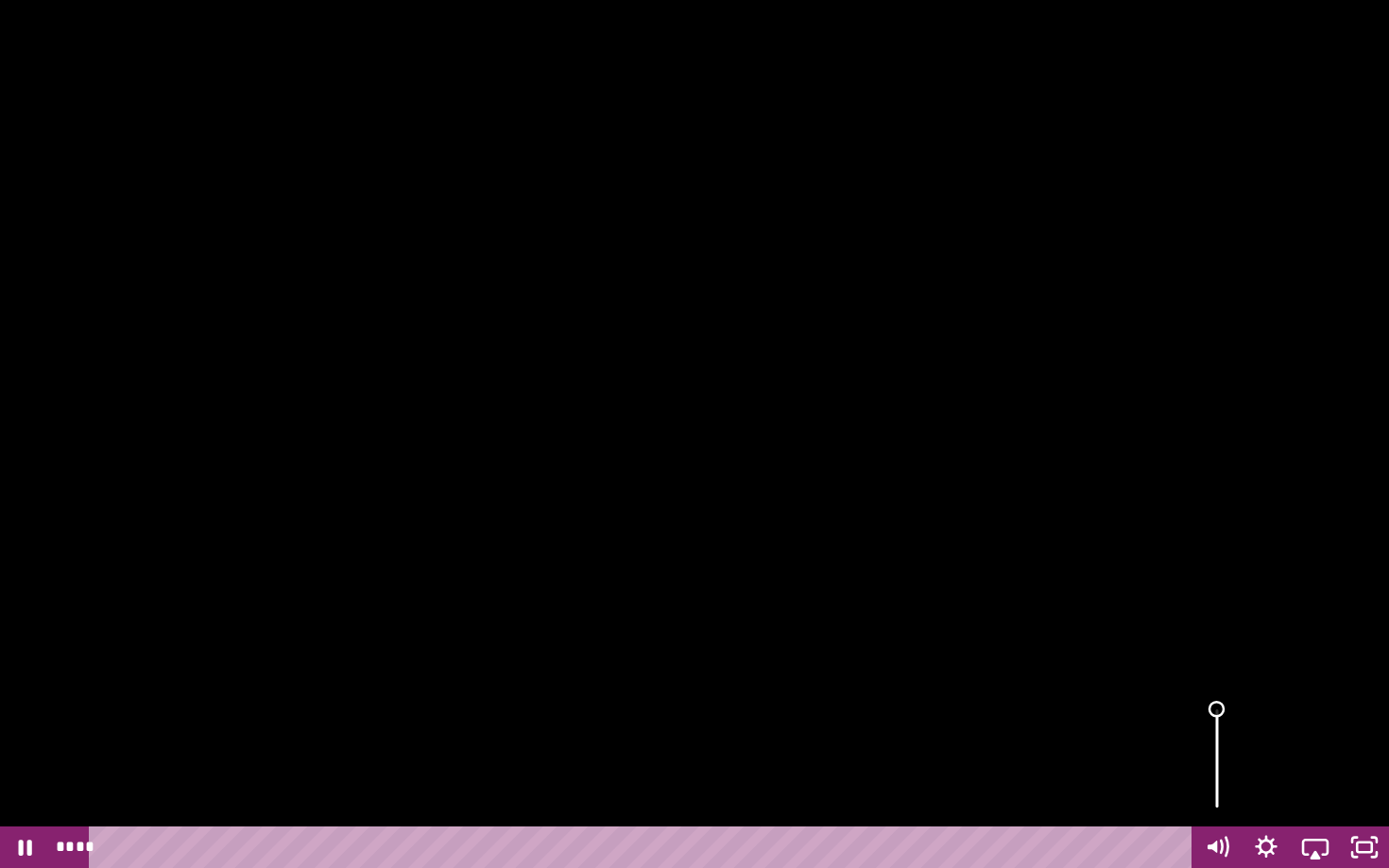 drag, startPoint x: 1218, startPoint y: 737, endPoint x: 1220, endPoint y: 703, distance: 34.05877 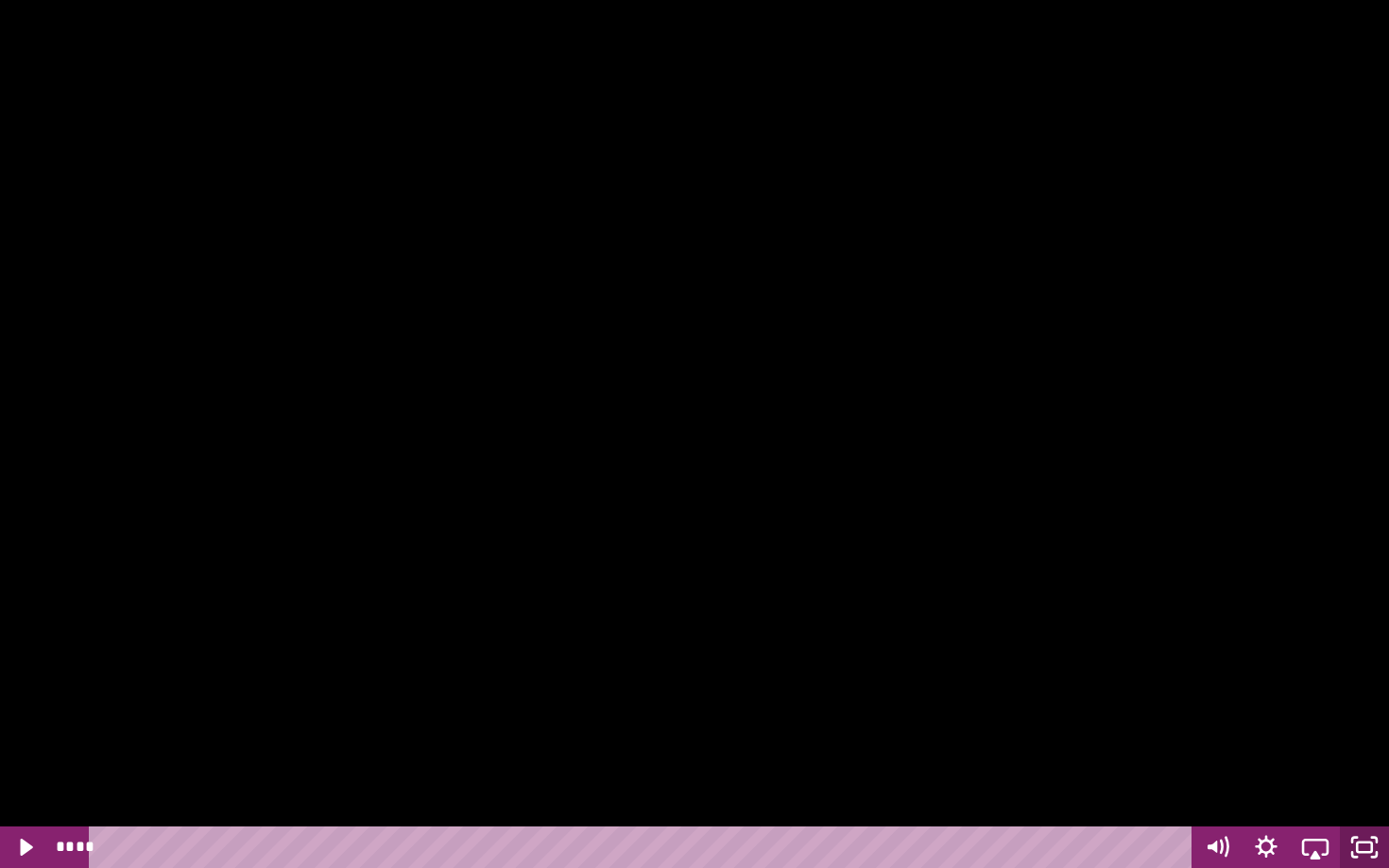 click 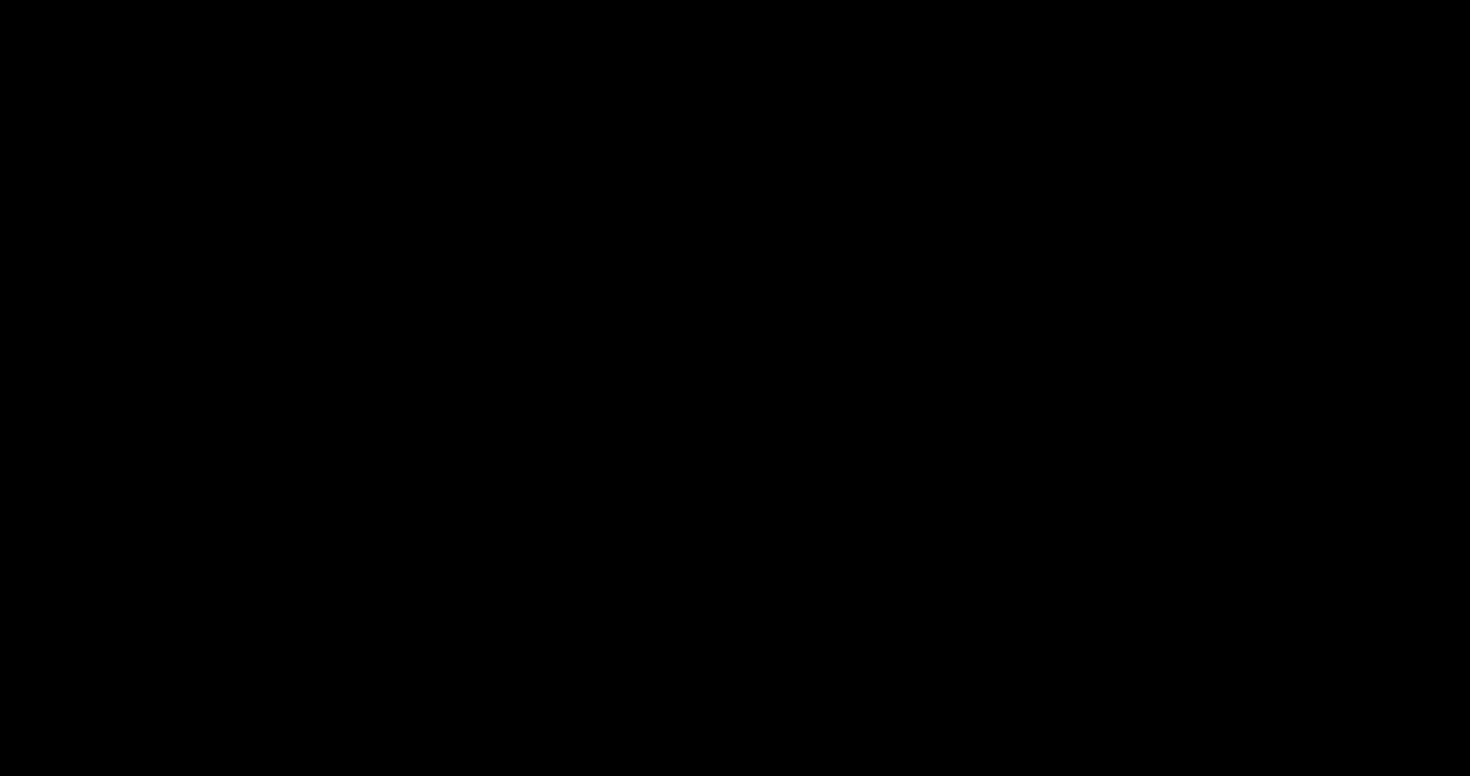 scroll, scrollTop: 453, scrollLeft: 0, axis: vertical 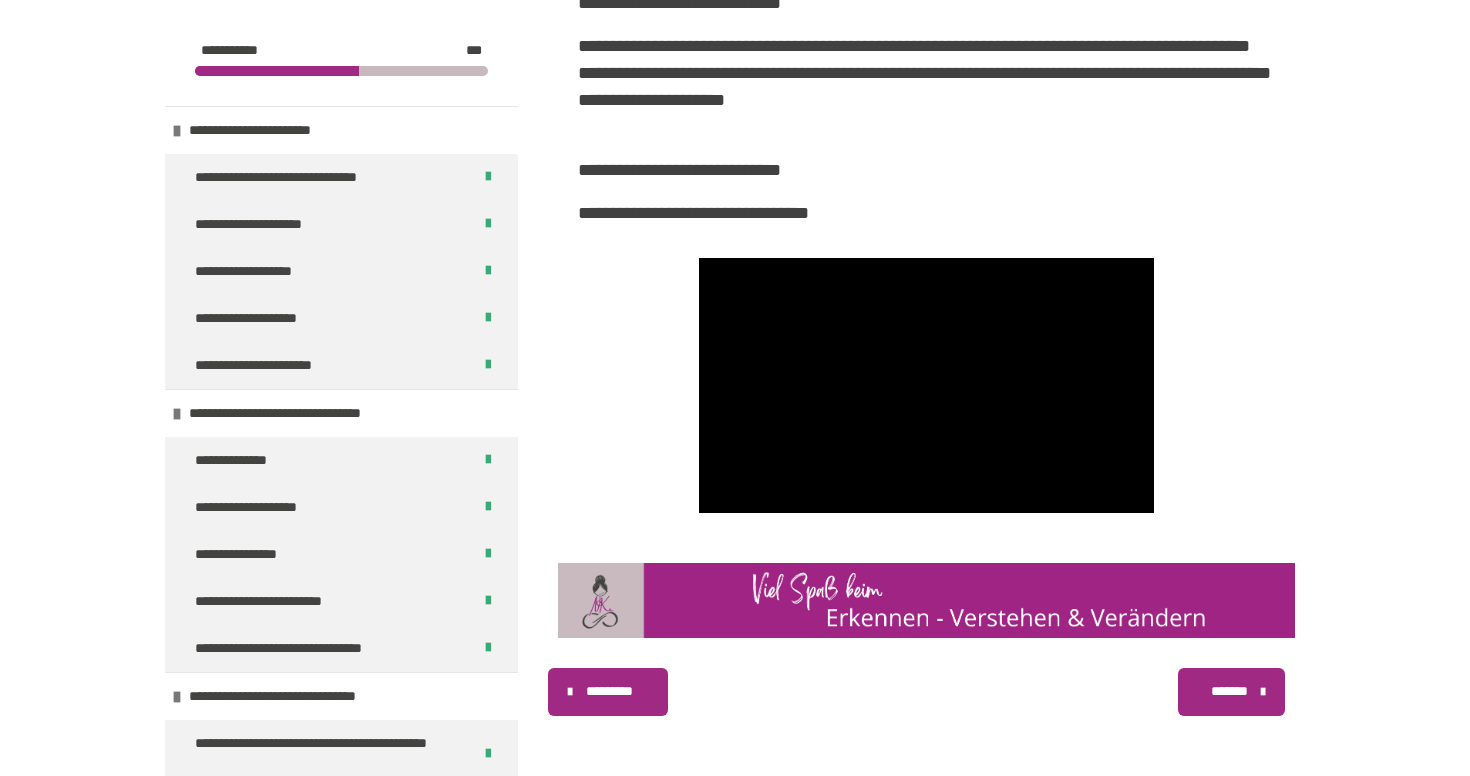 click on "*******" at bounding box center (1229, 691) 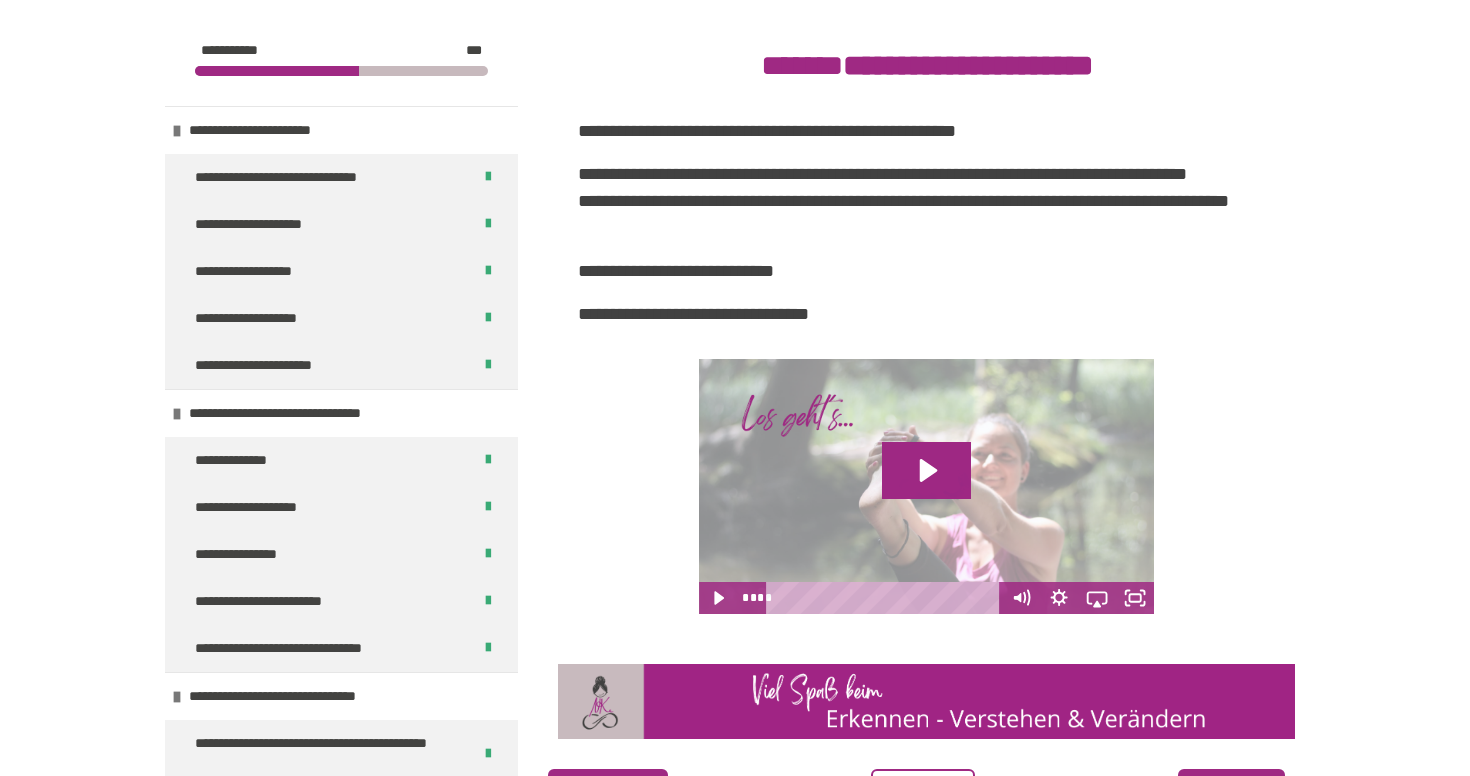 scroll, scrollTop: 284, scrollLeft: 0, axis: vertical 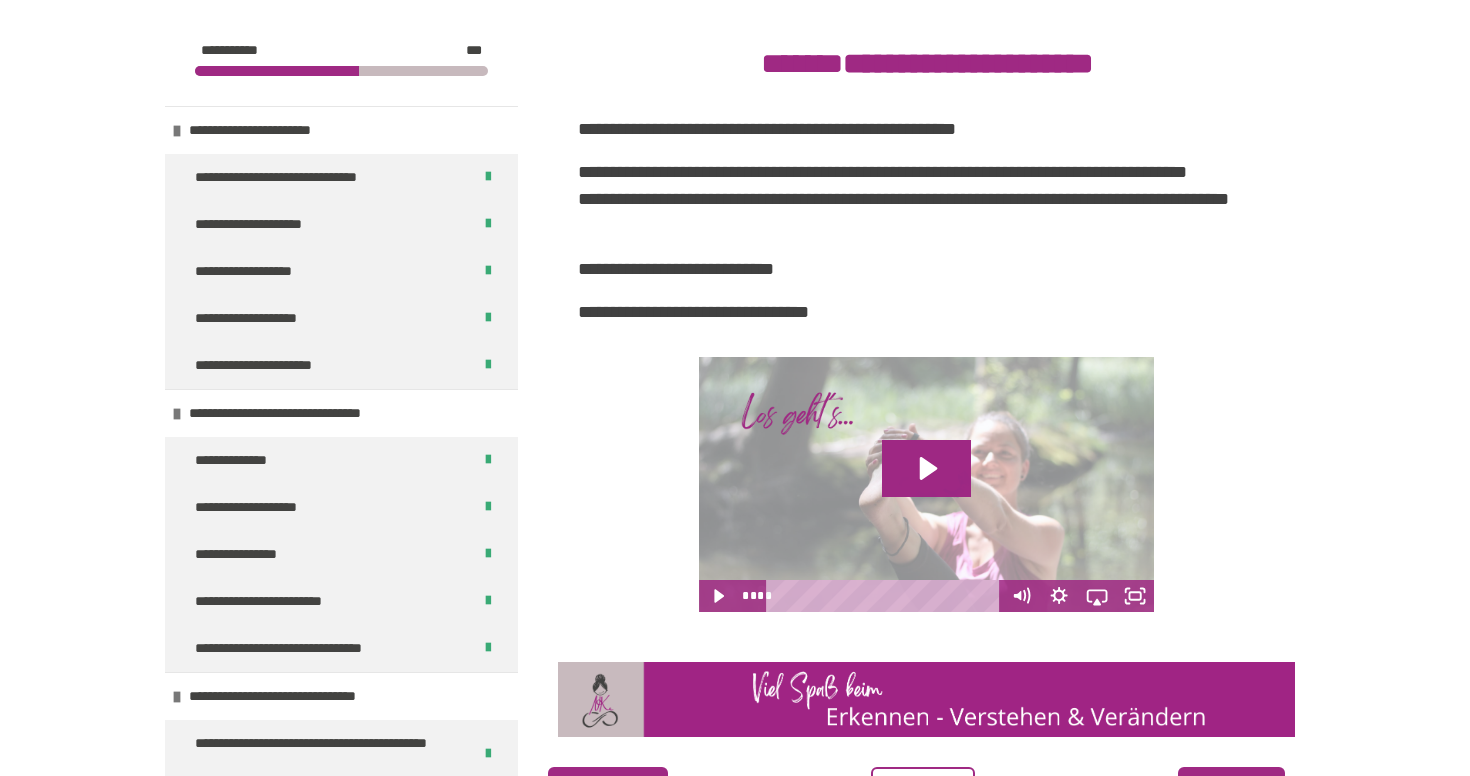 click at bounding box center (926, 484) 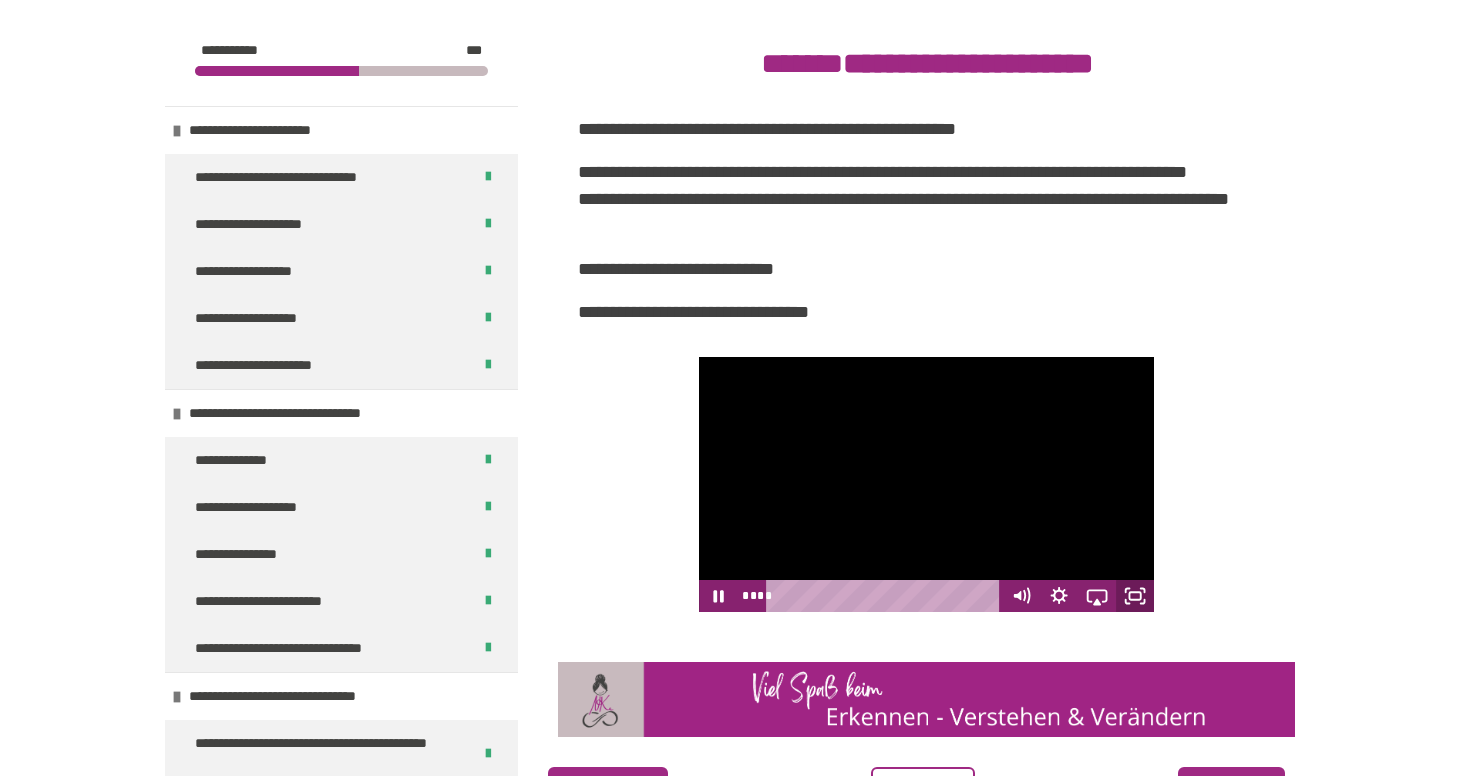 click 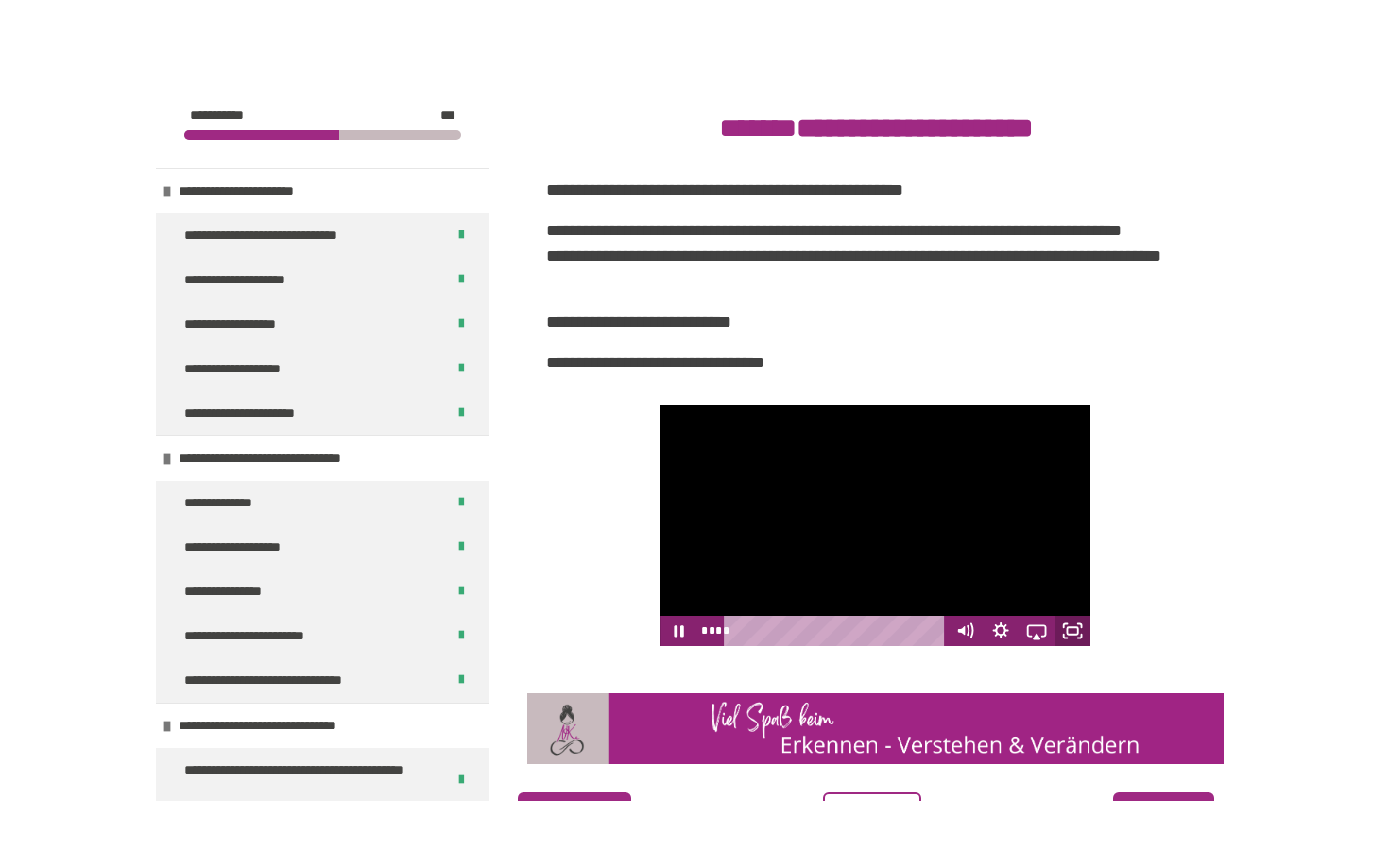 scroll, scrollTop: 0, scrollLeft: 0, axis: both 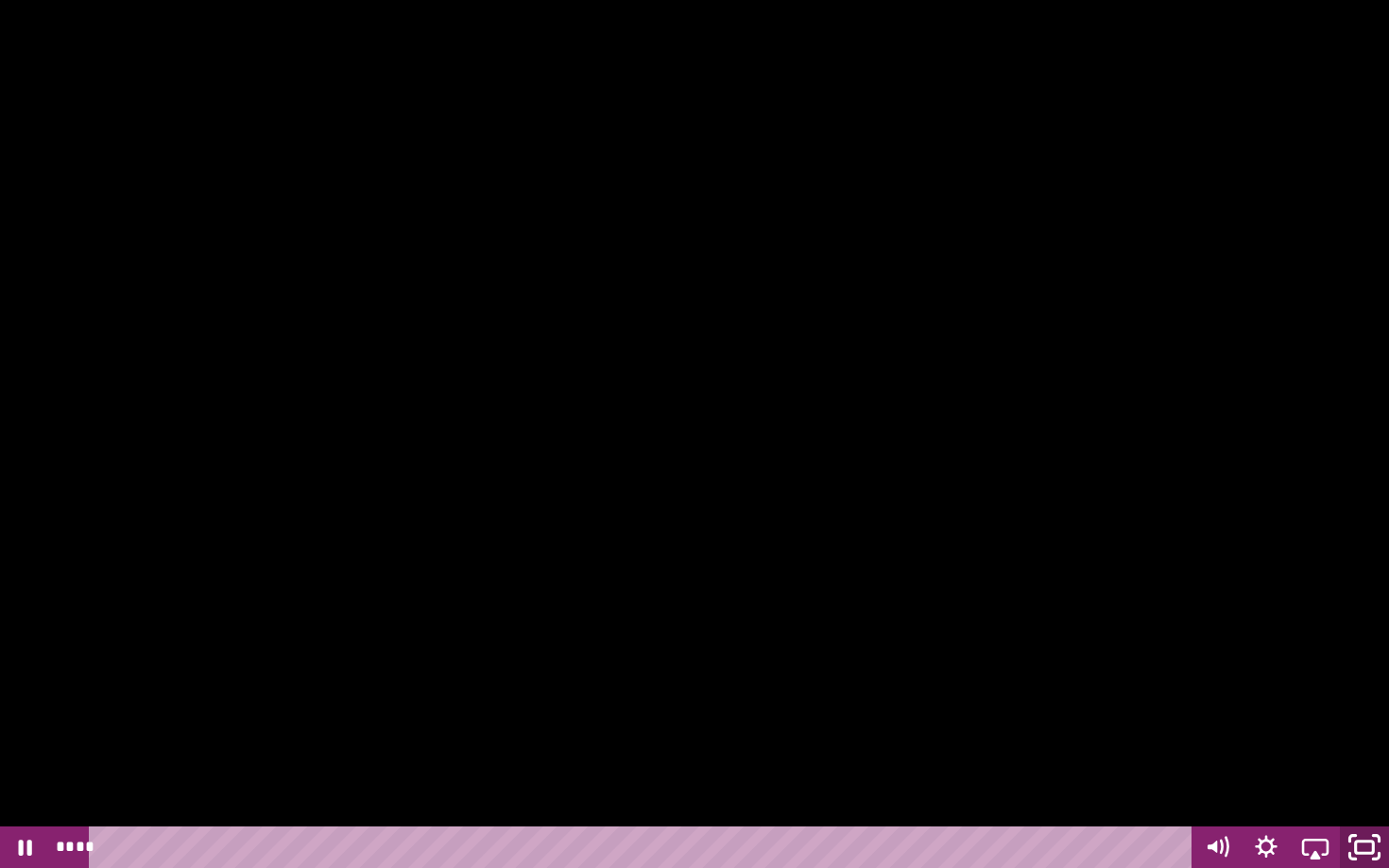 click 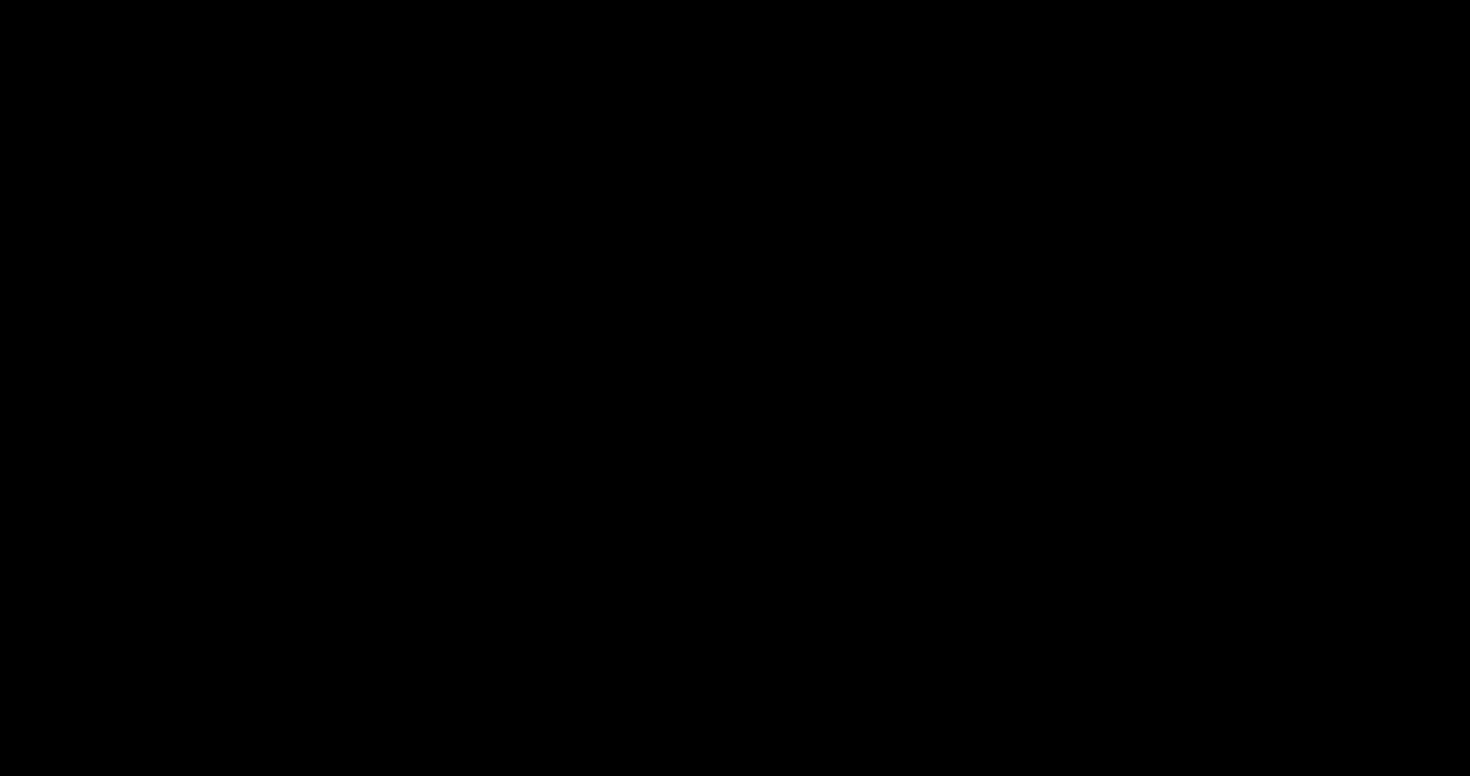 scroll, scrollTop: 310, scrollLeft: 0, axis: vertical 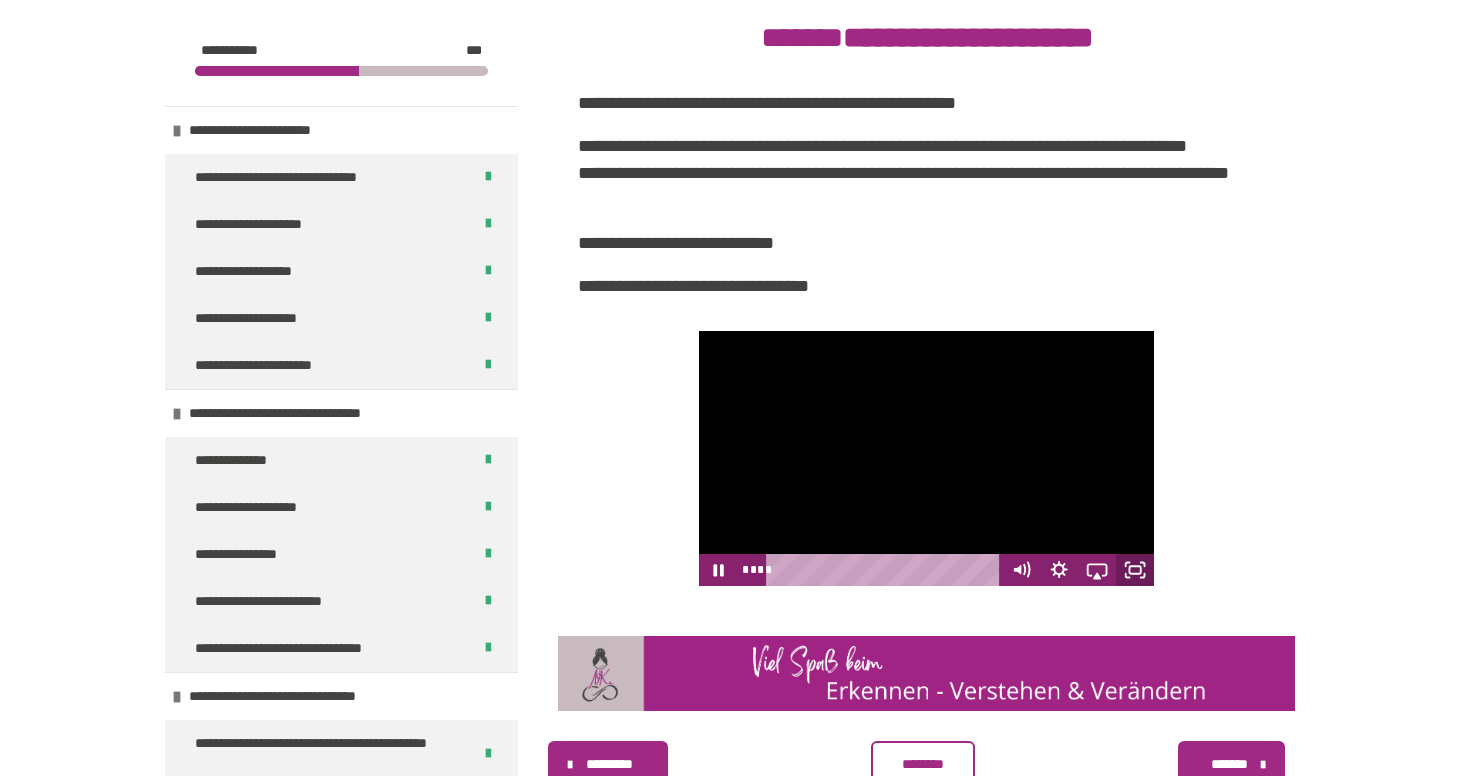 click 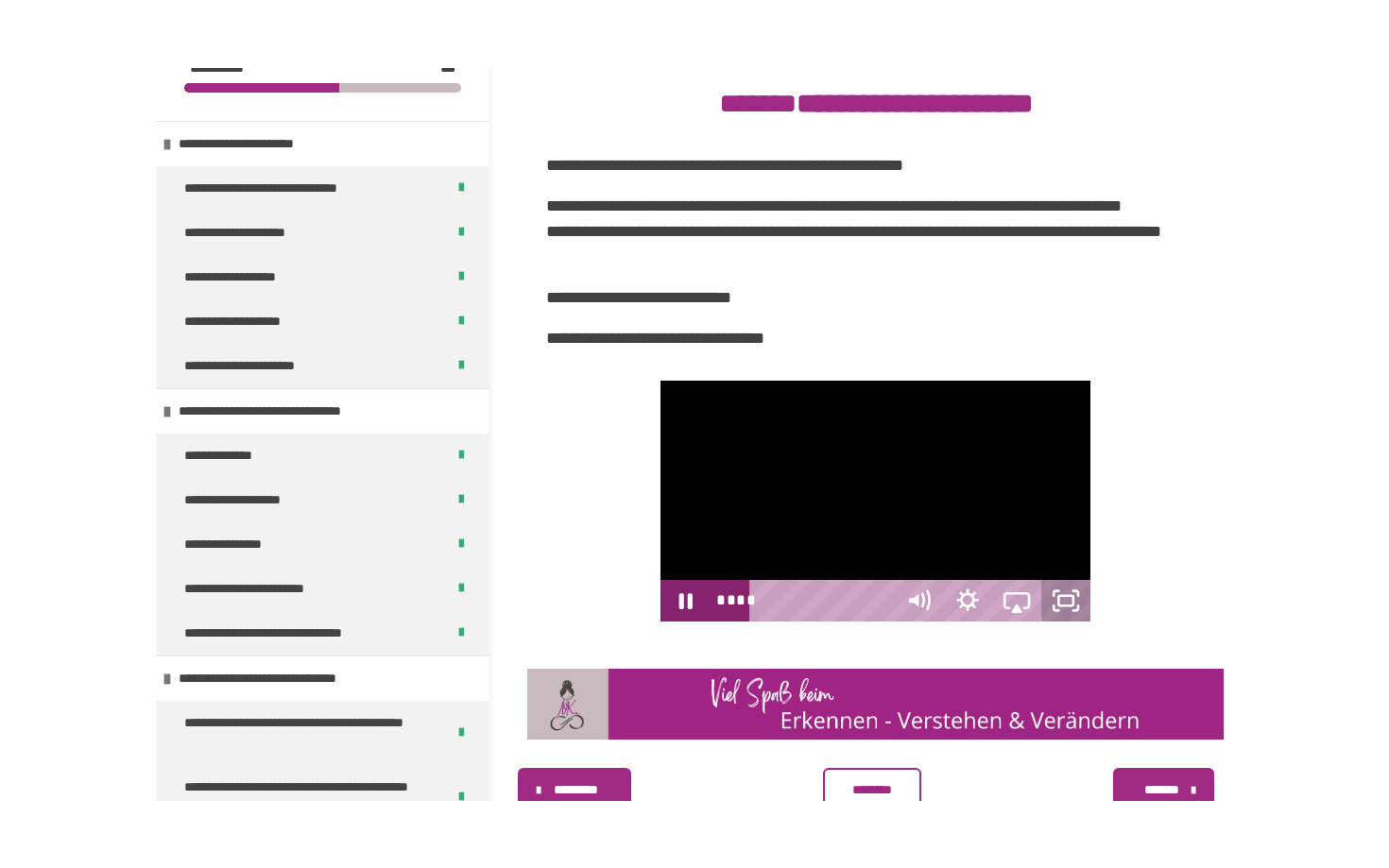 scroll, scrollTop: 0, scrollLeft: 0, axis: both 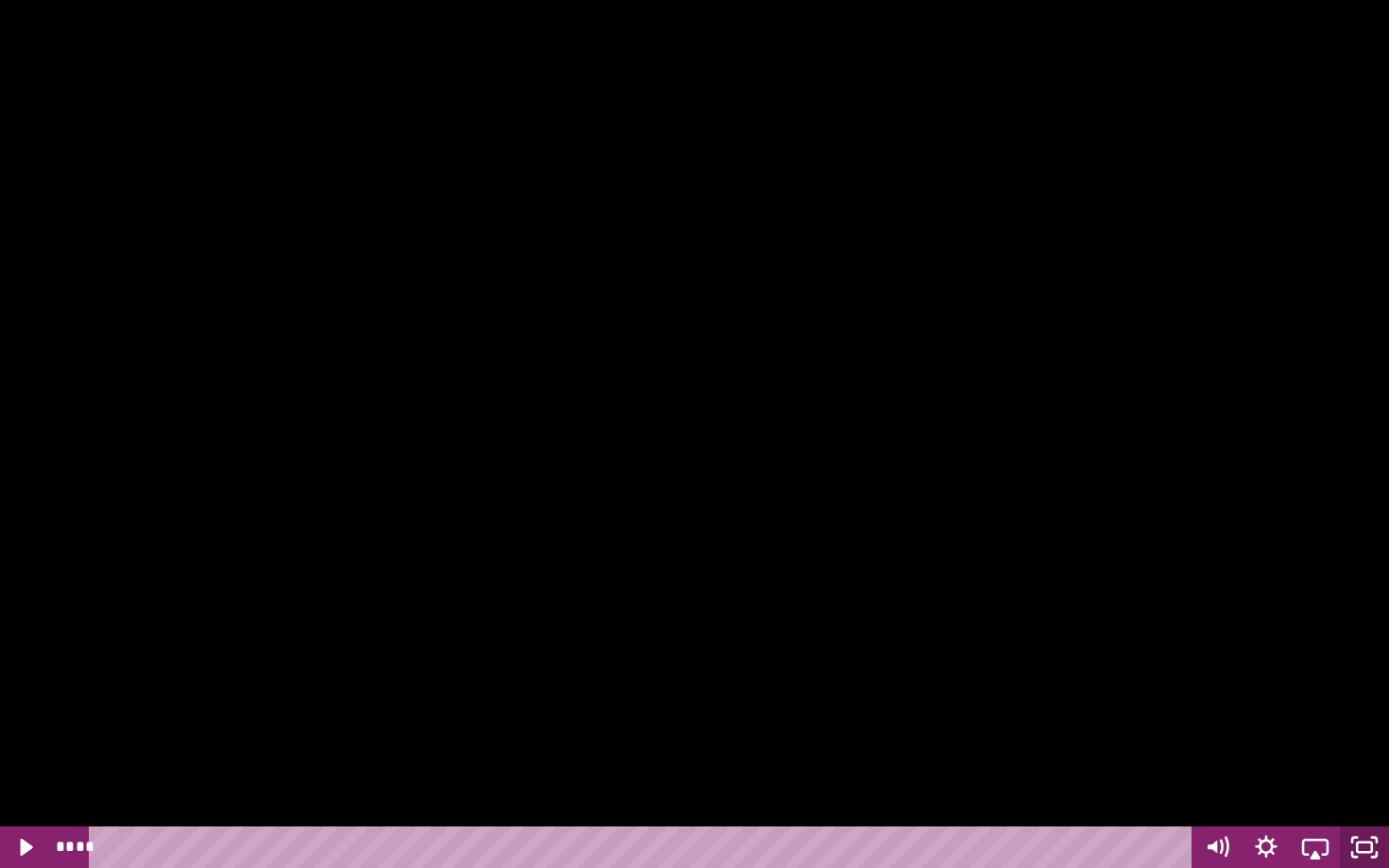 click 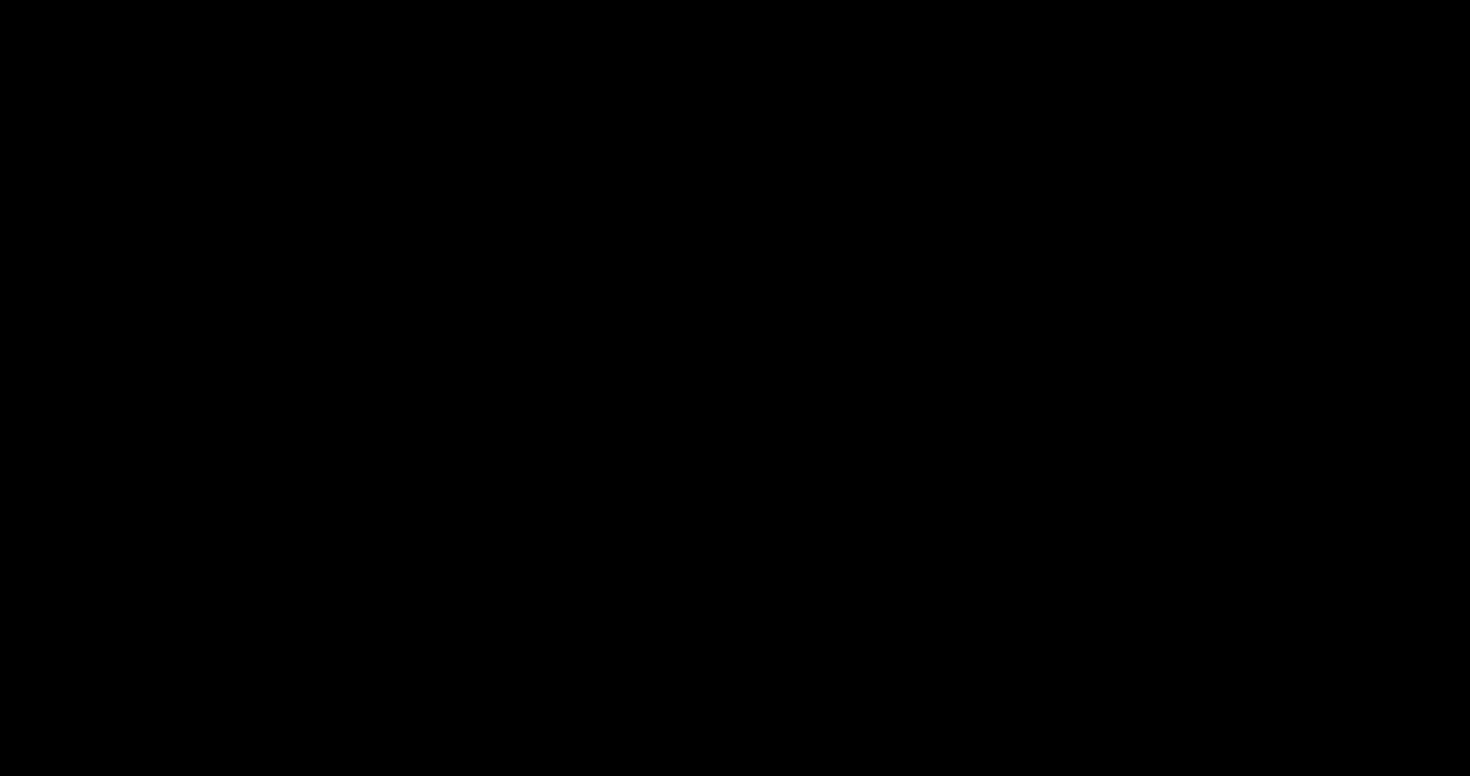 scroll, scrollTop: 383, scrollLeft: 0, axis: vertical 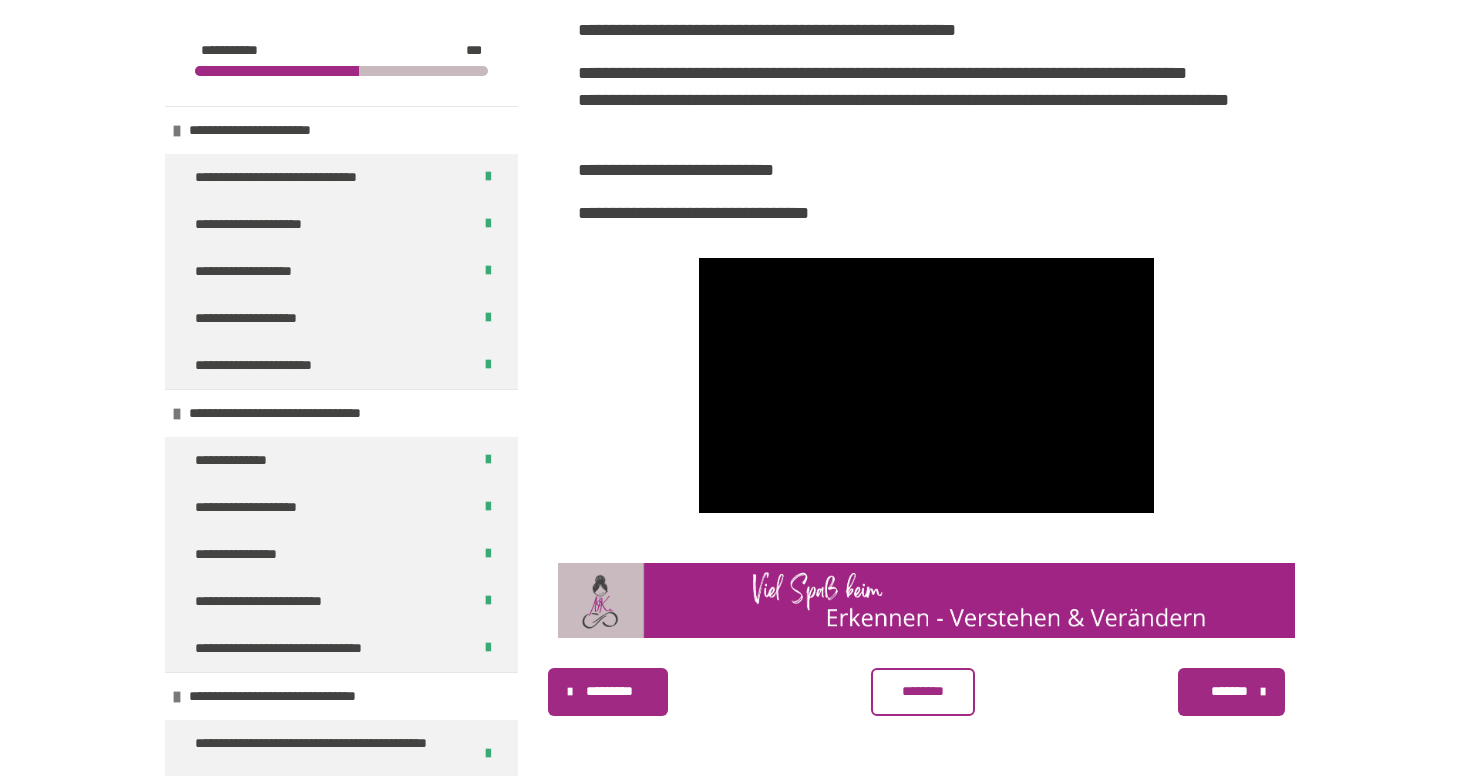 click on "********" at bounding box center (923, 691) 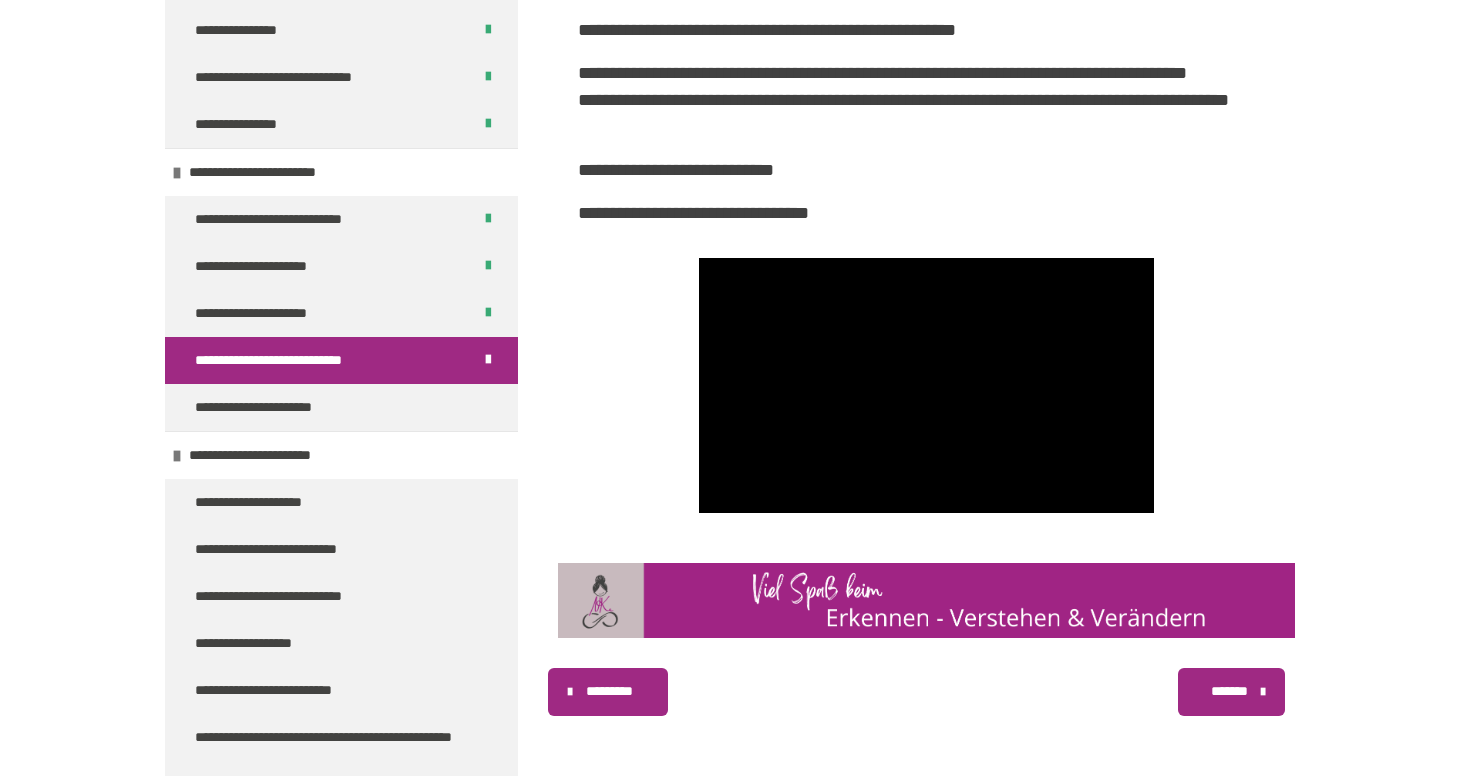 scroll, scrollTop: 3110, scrollLeft: 0, axis: vertical 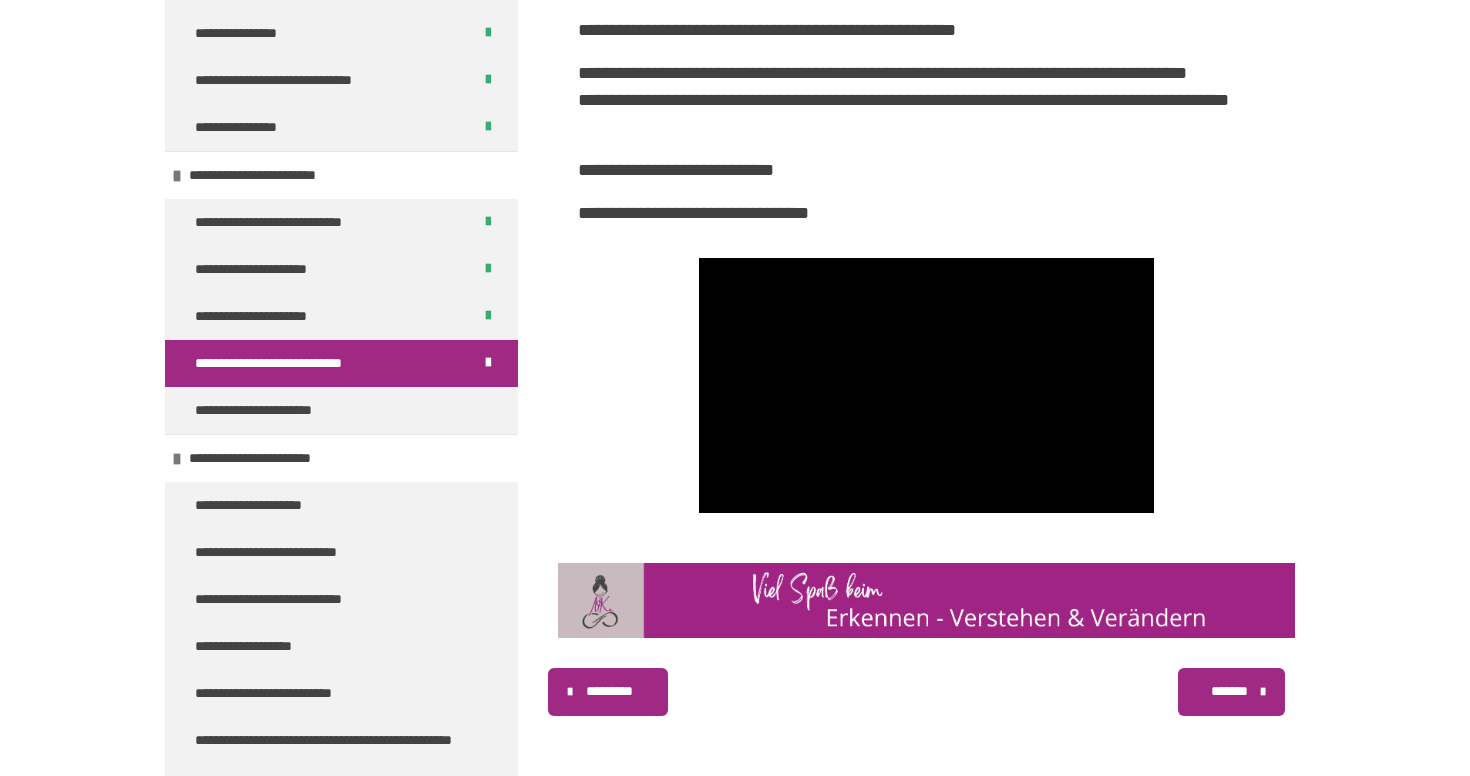 click on "*******" at bounding box center (1231, 692) 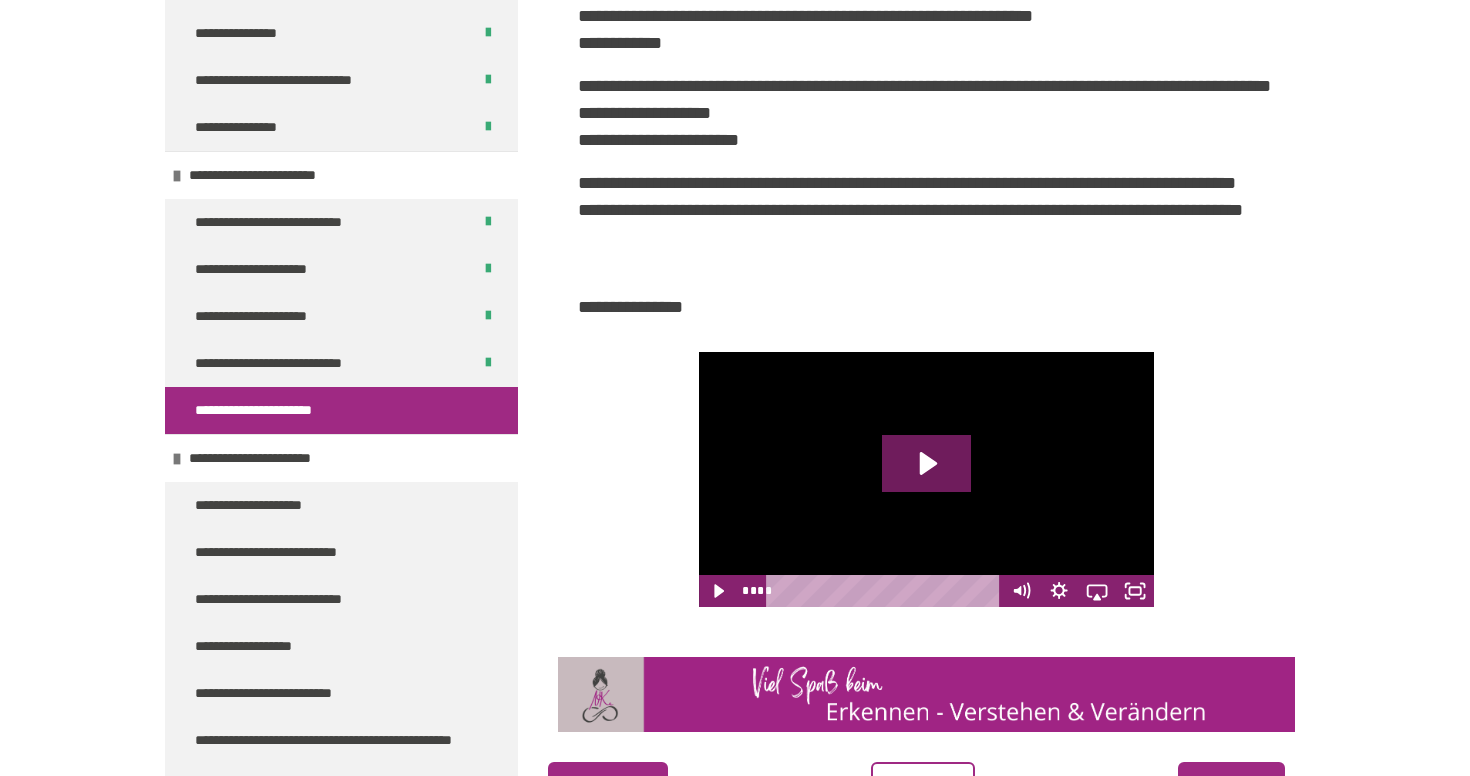 scroll, scrollTop: 440, scrollLeft: 0, axis: vertical 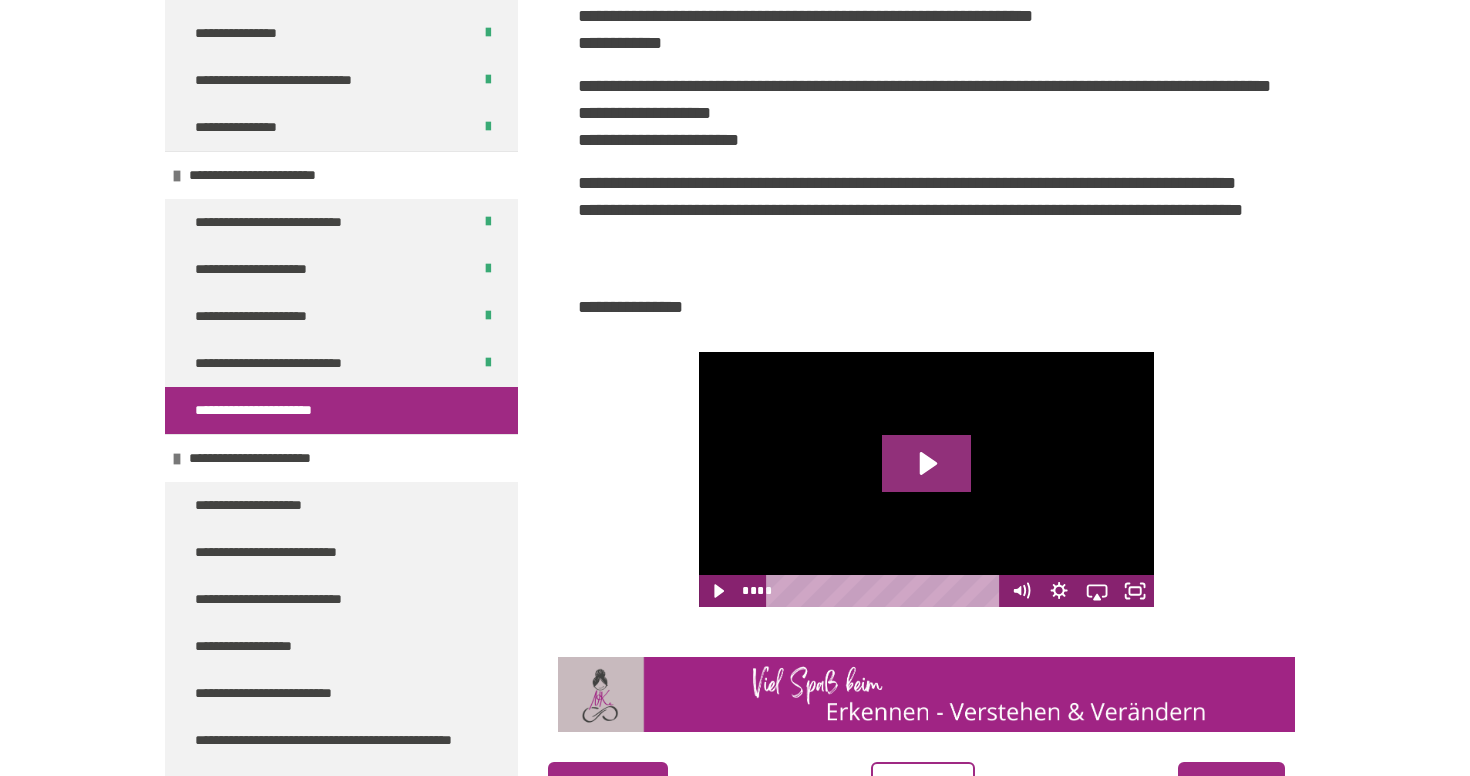 click 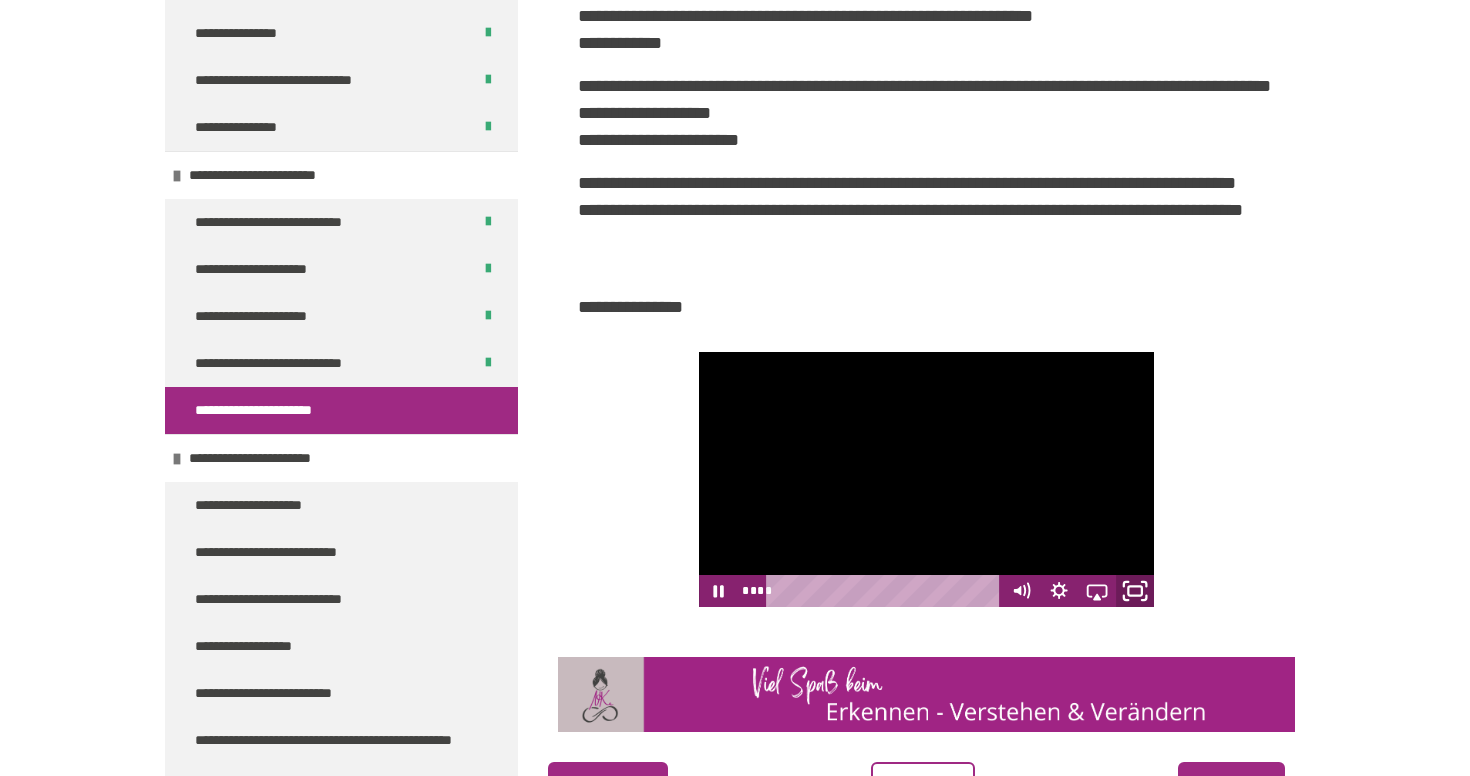 click 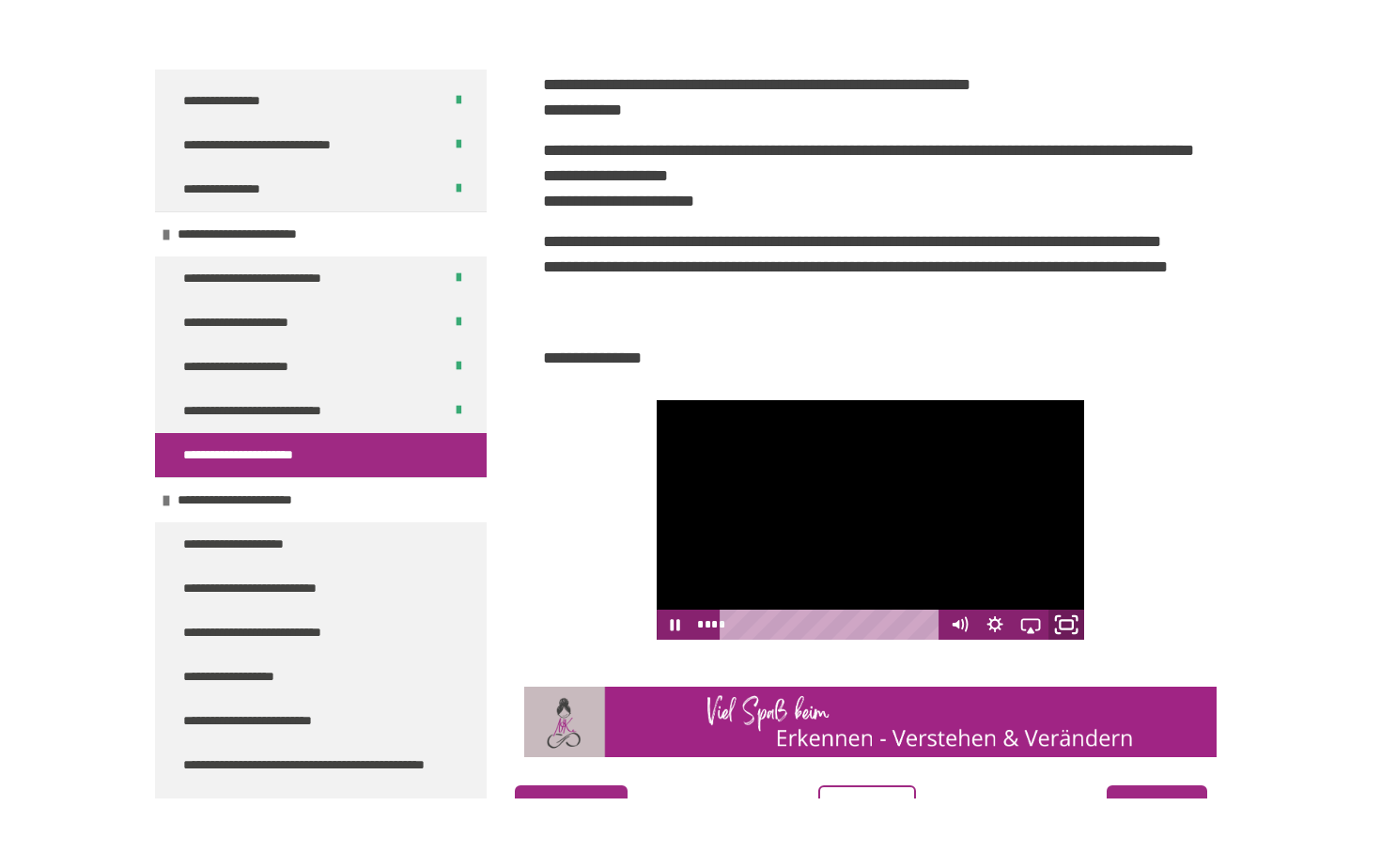 scroll, scrollTop: 0, scrollLeft: 0, axis: both 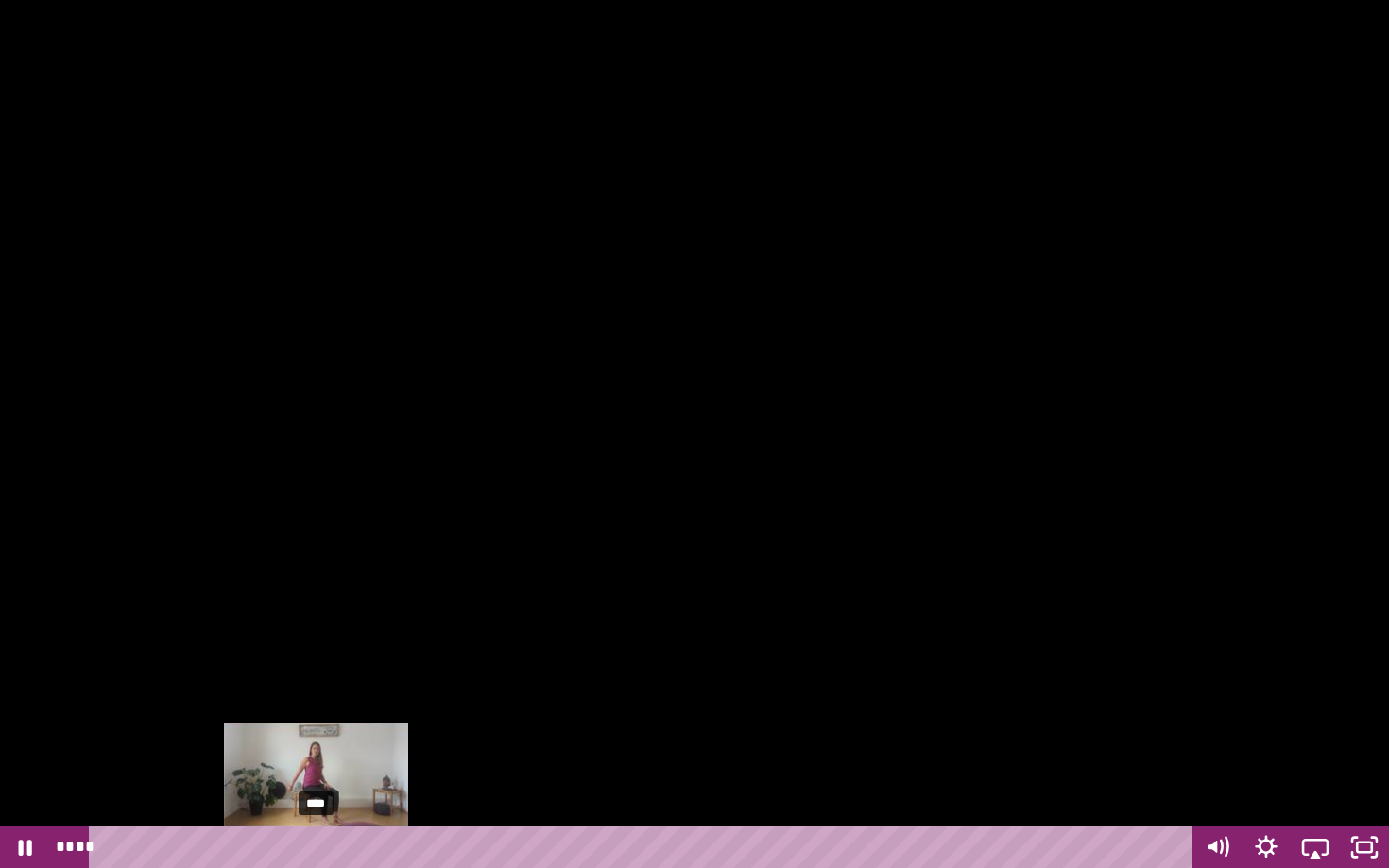 click on "****" at bounding box center (643, 847) 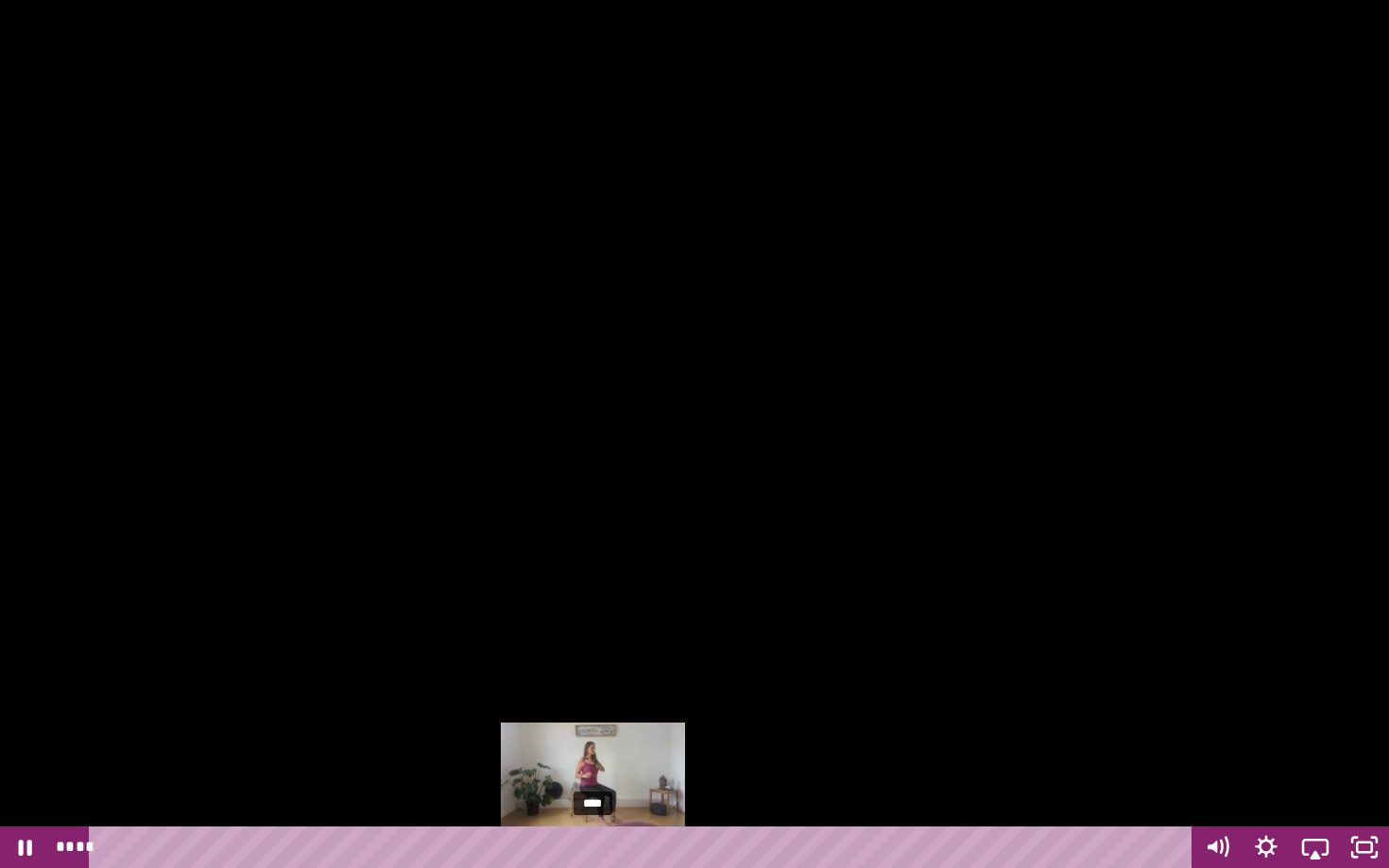 click on "****" at bounding box center [643, 847] 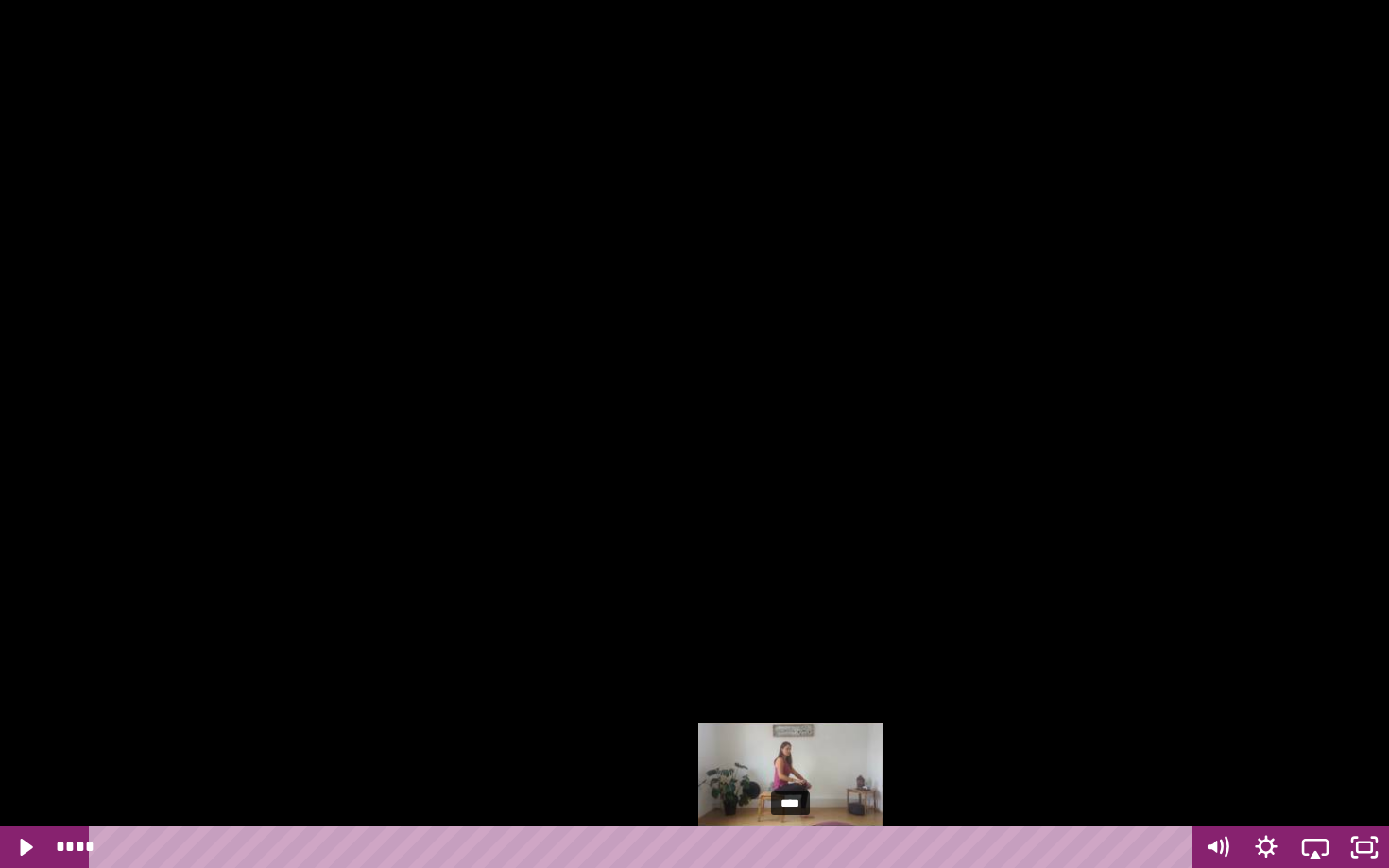 click at bounding box center [790, 847] 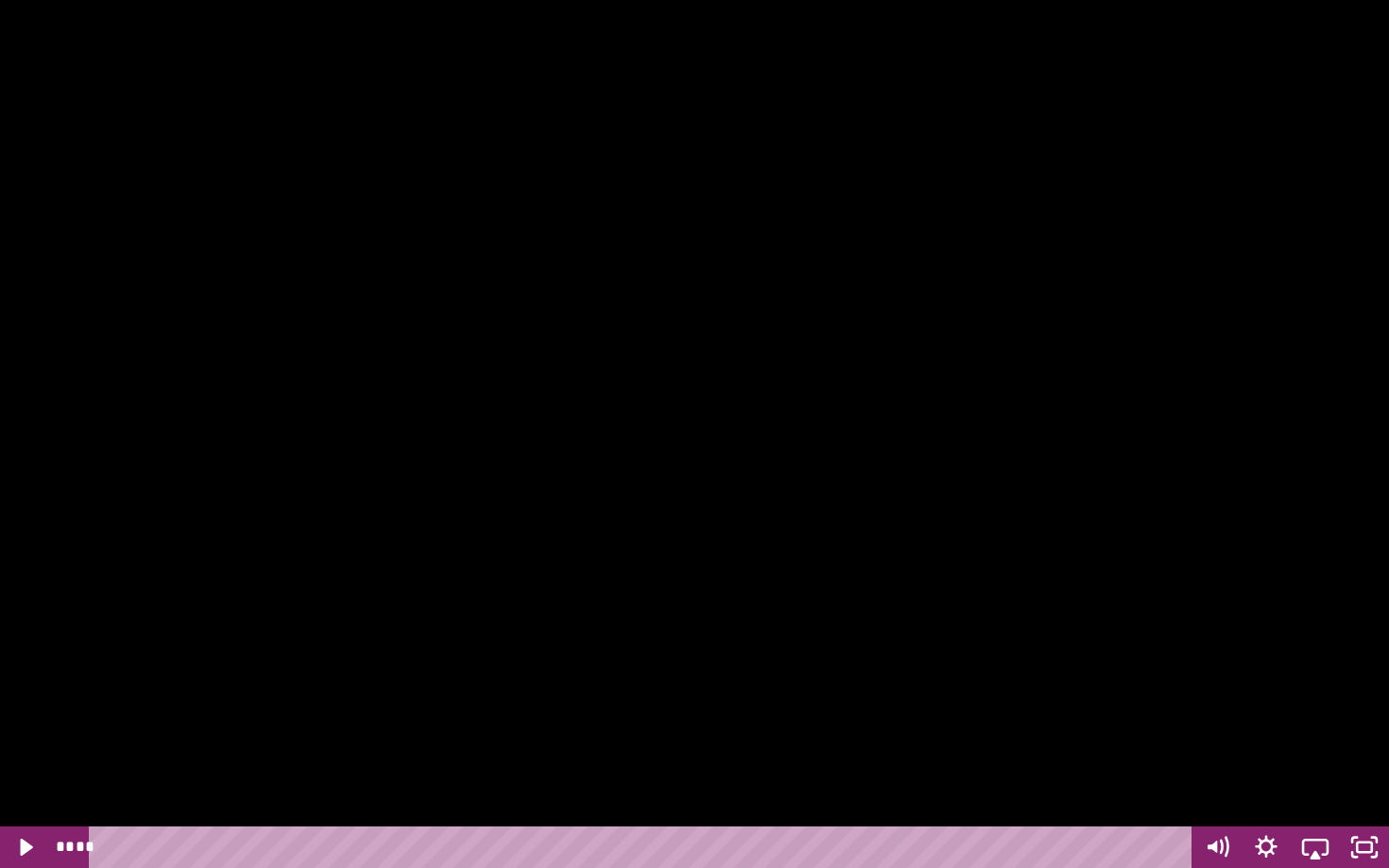 click at bounding box center [694, 434] 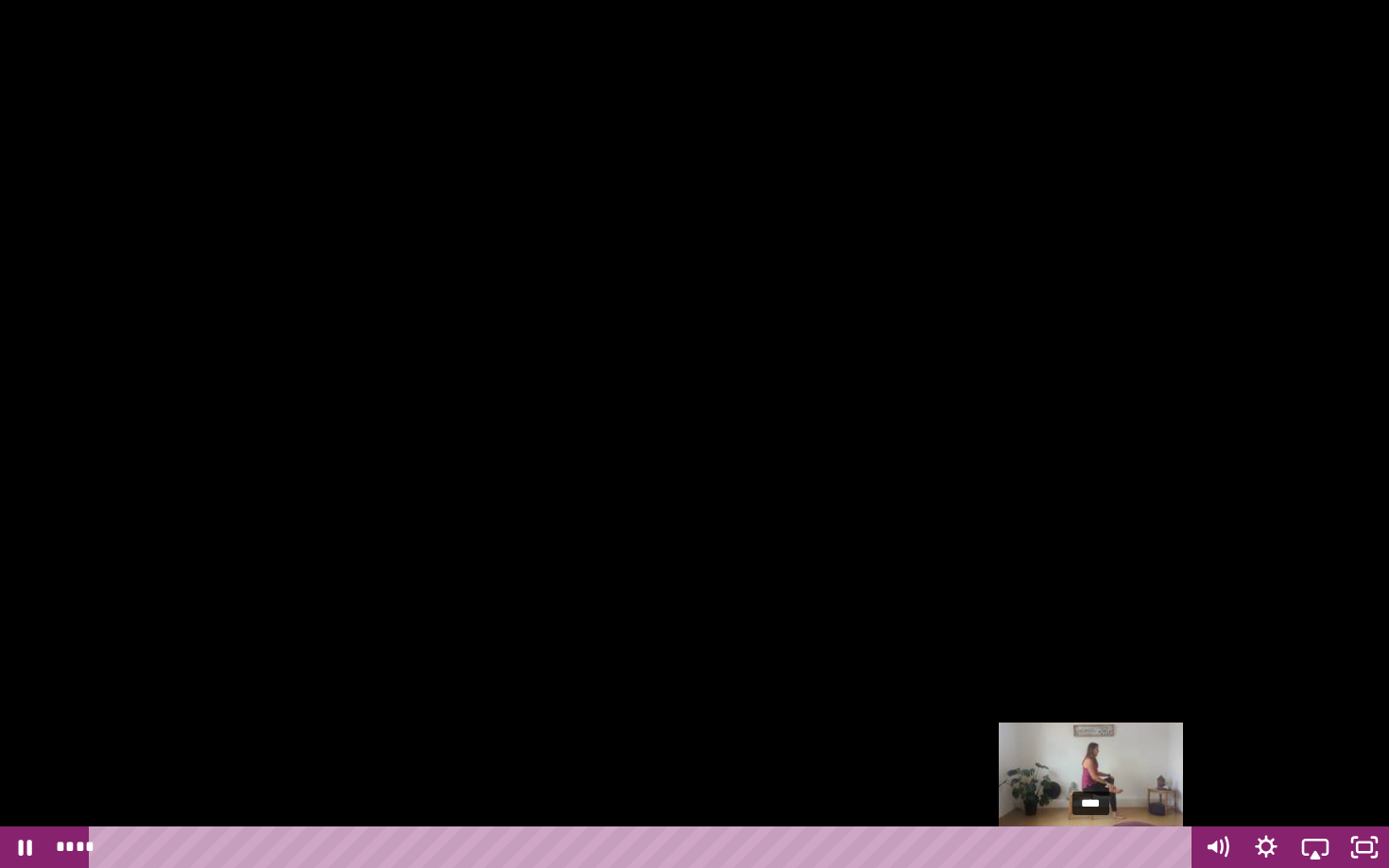 click at bounding box center (1090, 847) 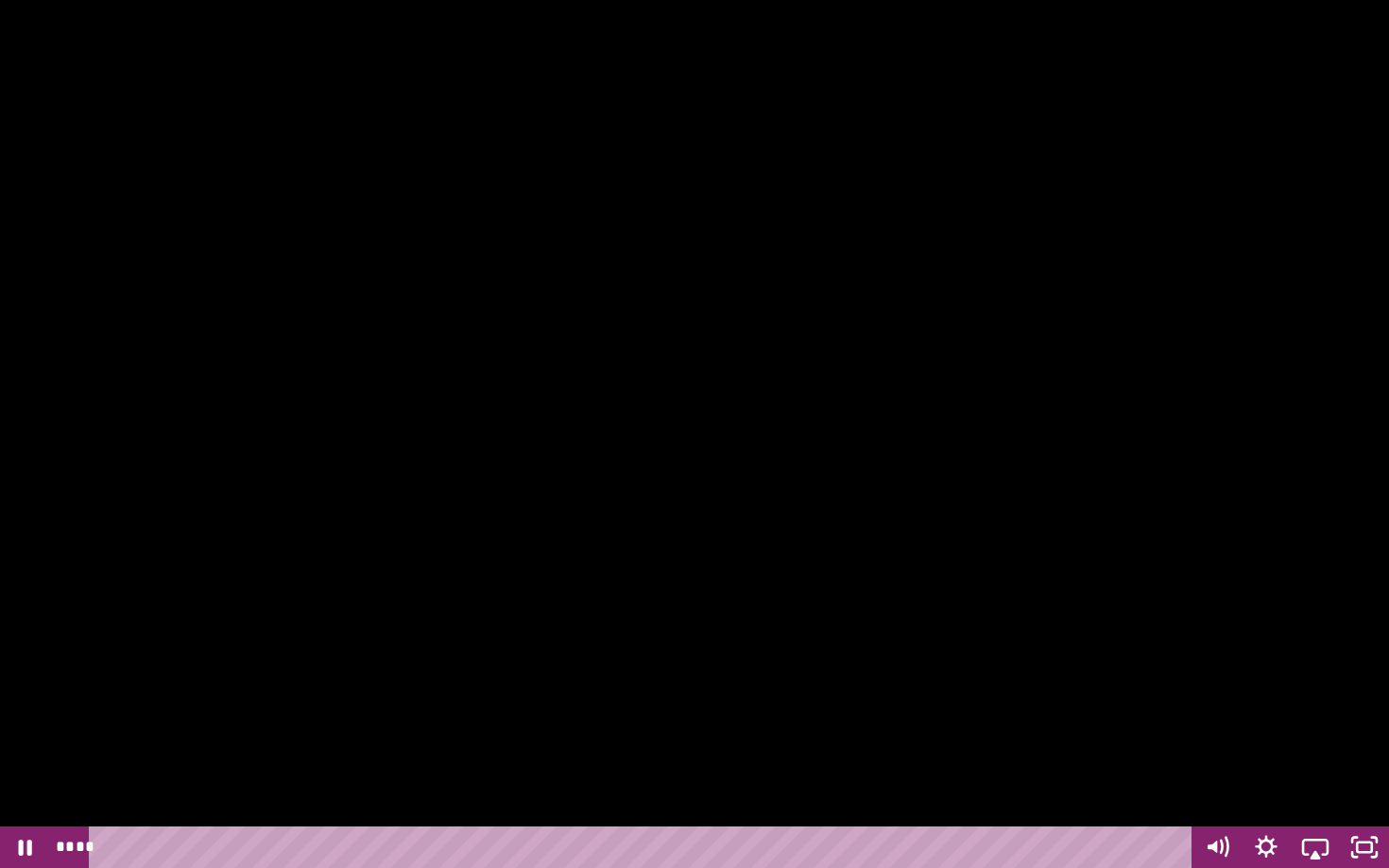 click at bounding box center (694, 434) 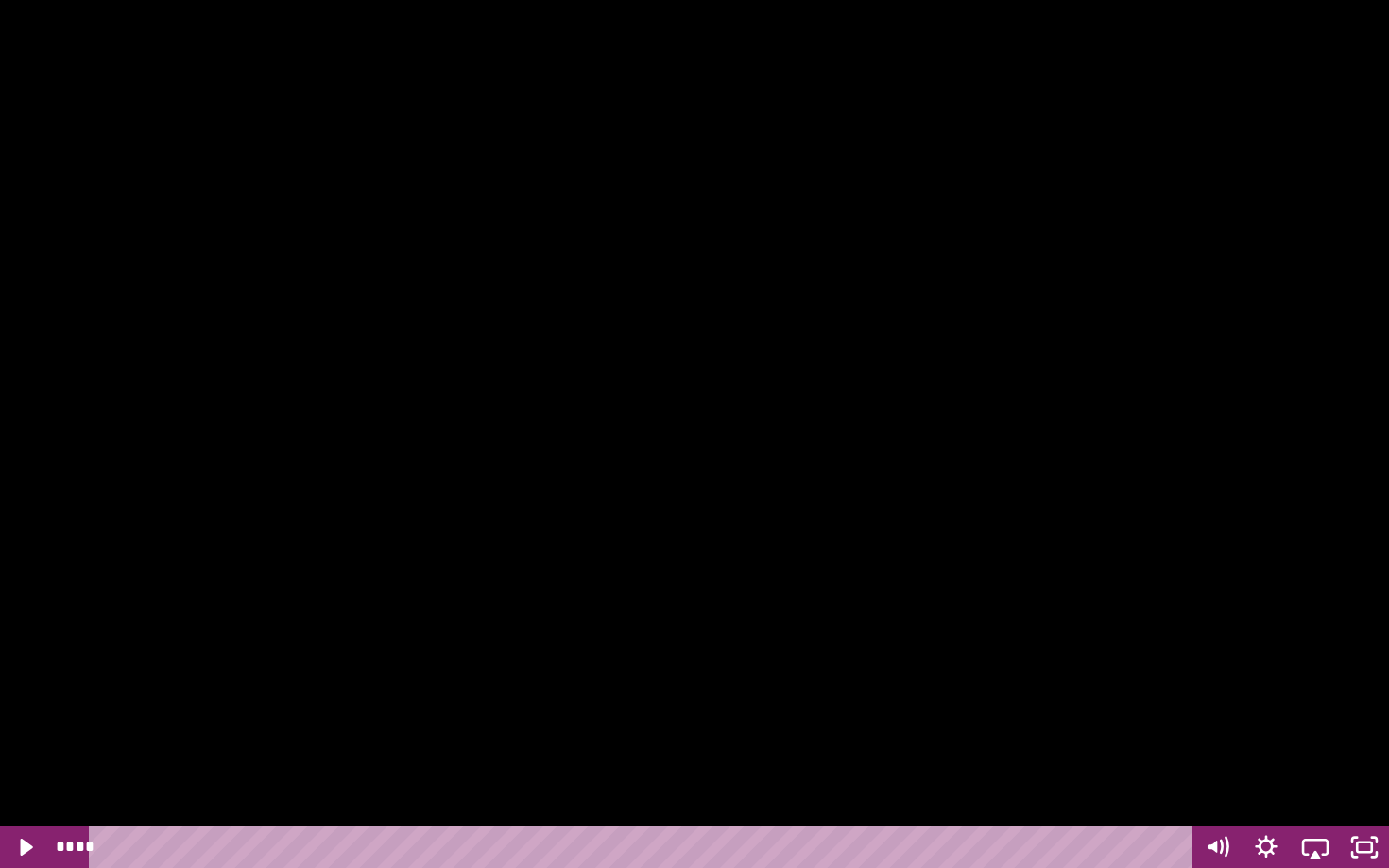 click at bounding box center [694, 434] 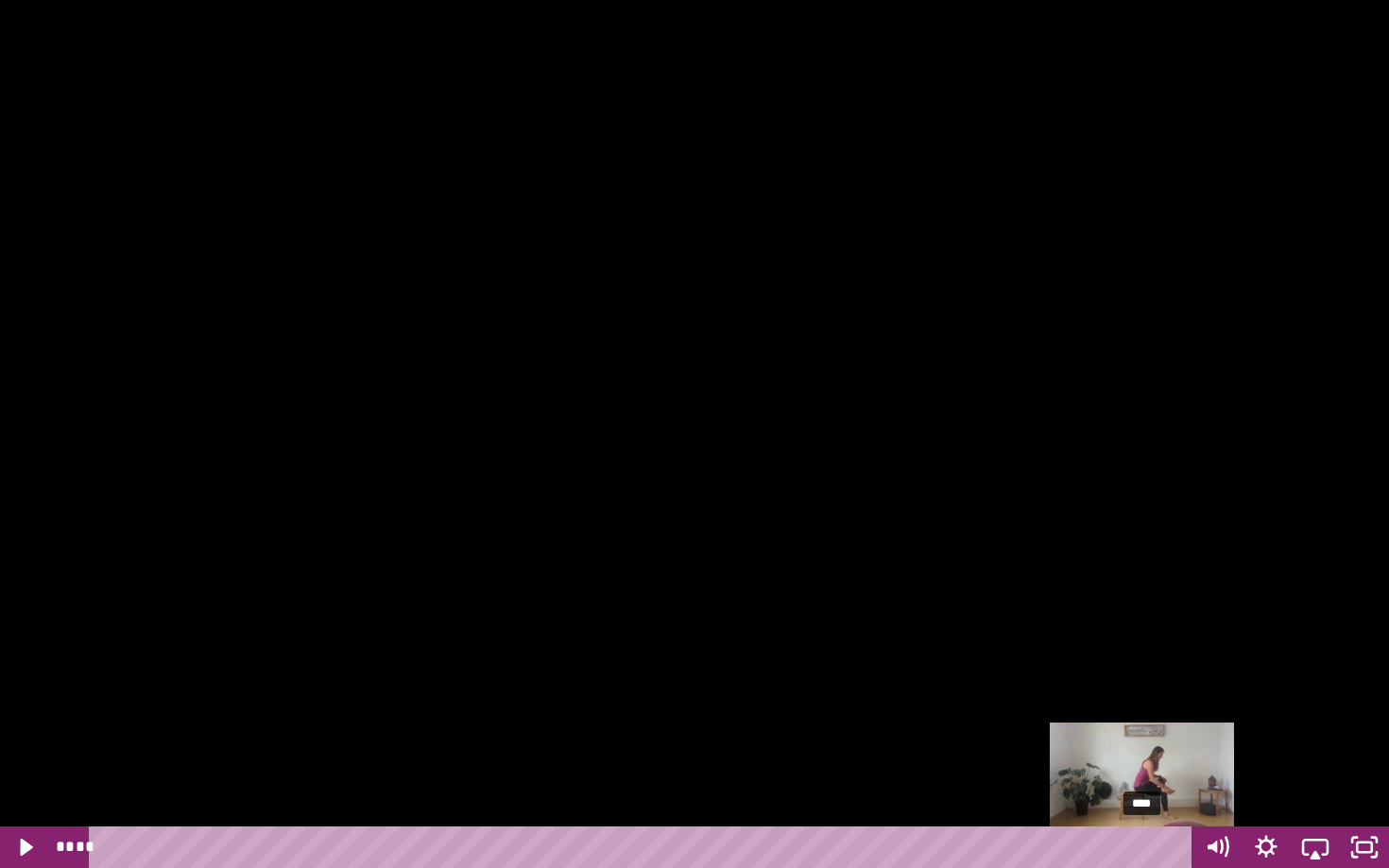 click at bounding box center (1142, 847) 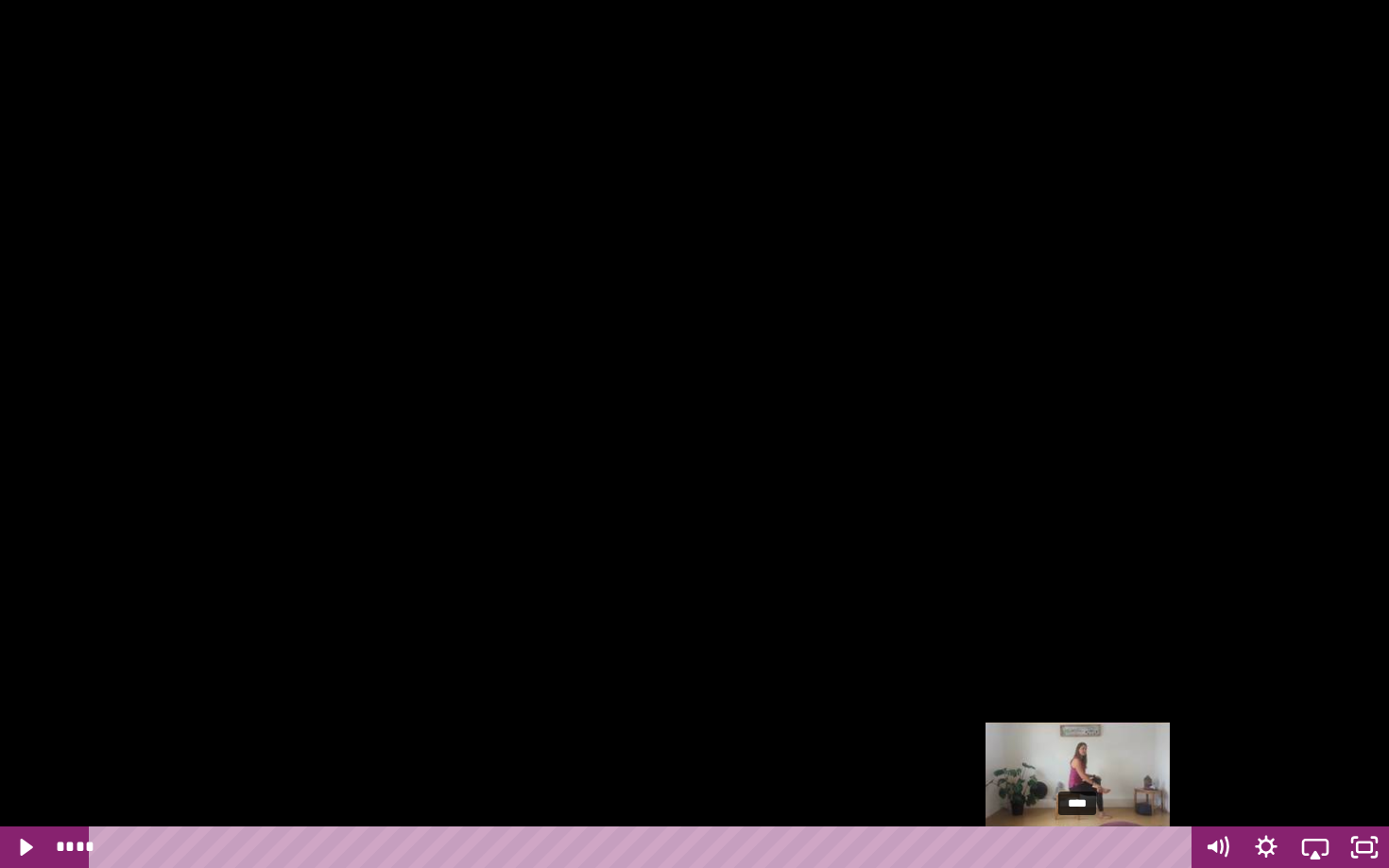 click at bounding box center [1077, 847] 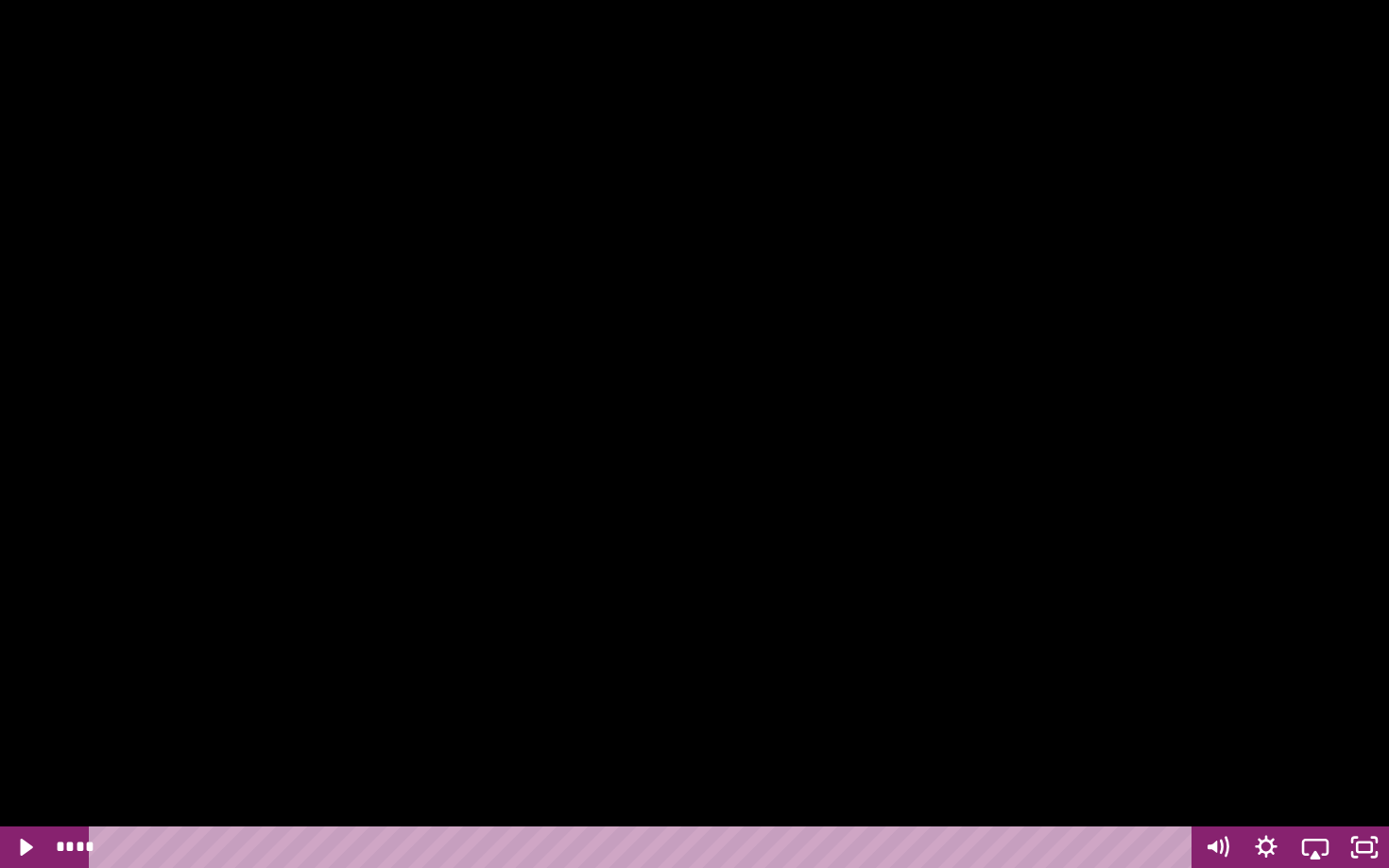 click at bounding box center (694, 434) 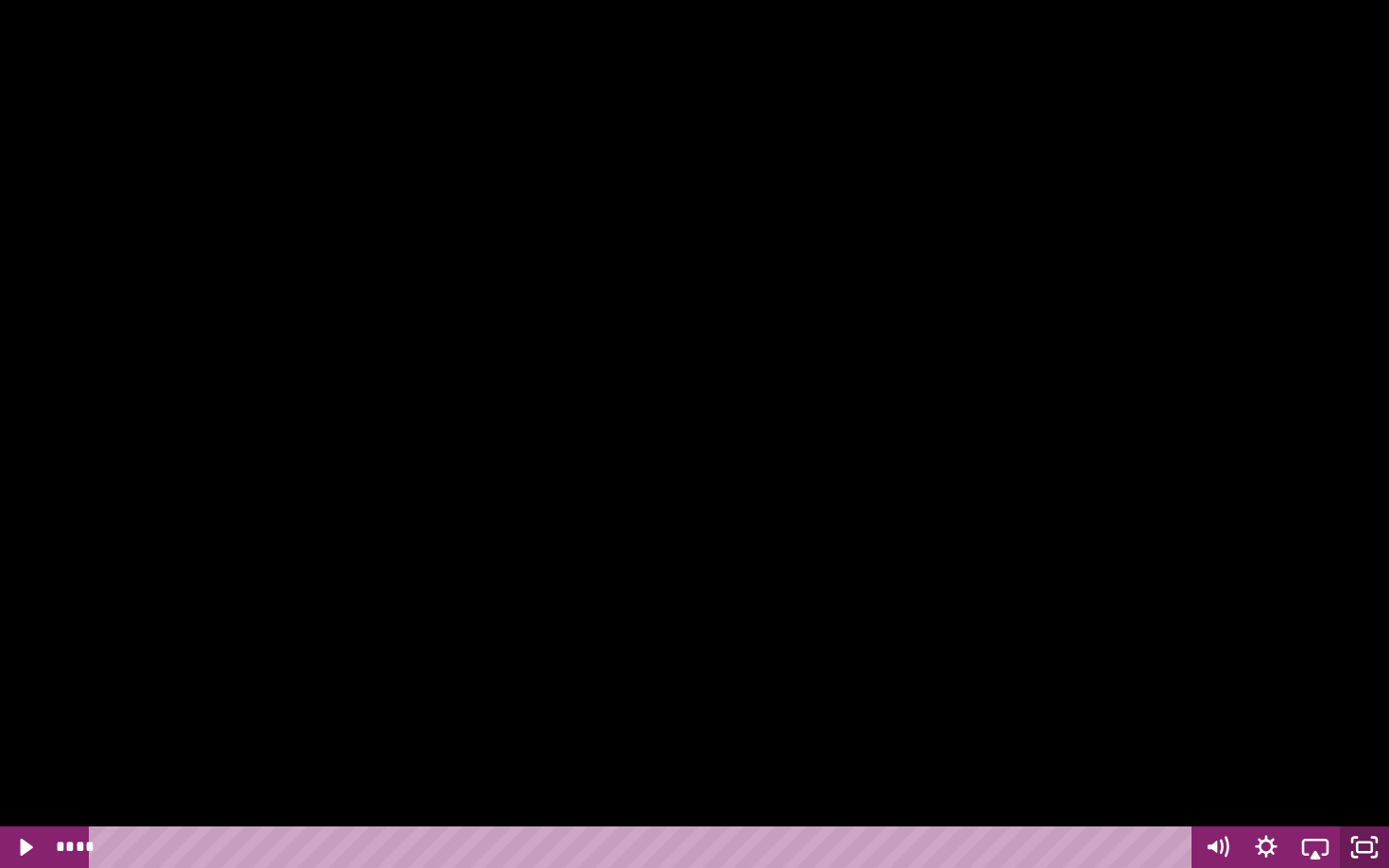 click 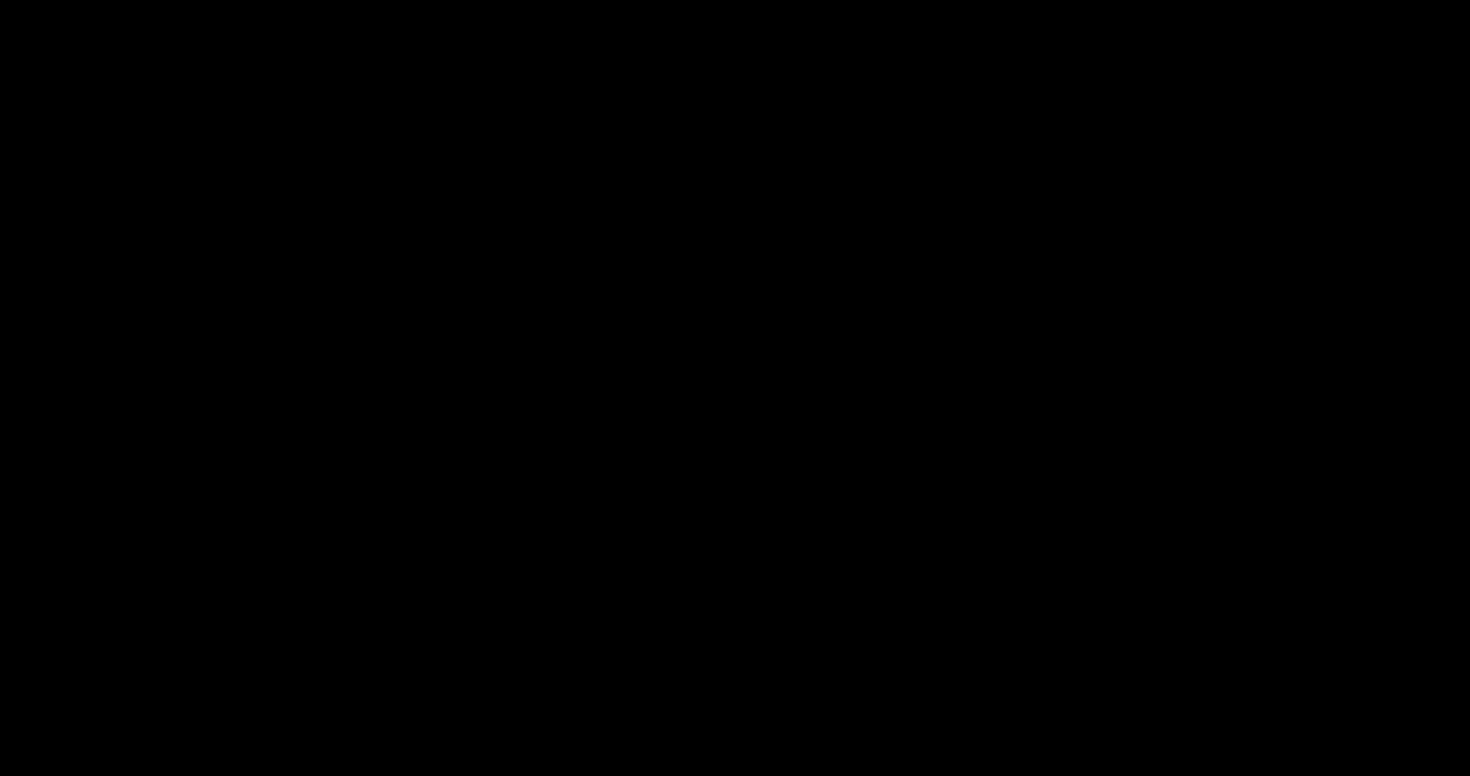 scroll, scrollTop: 534, scrollLeft: 0, axis: vertical 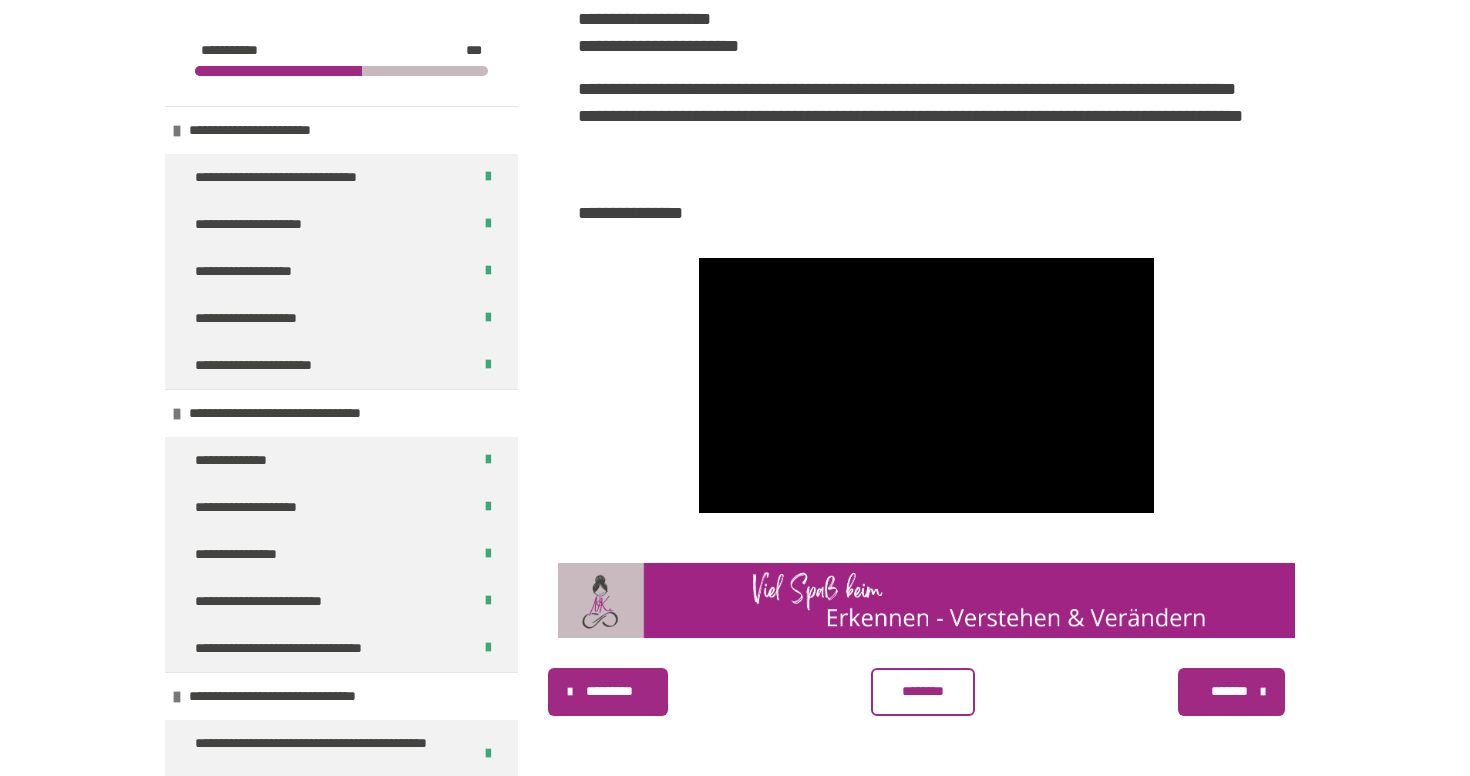 click on "********" at bounding box center (923, 692) 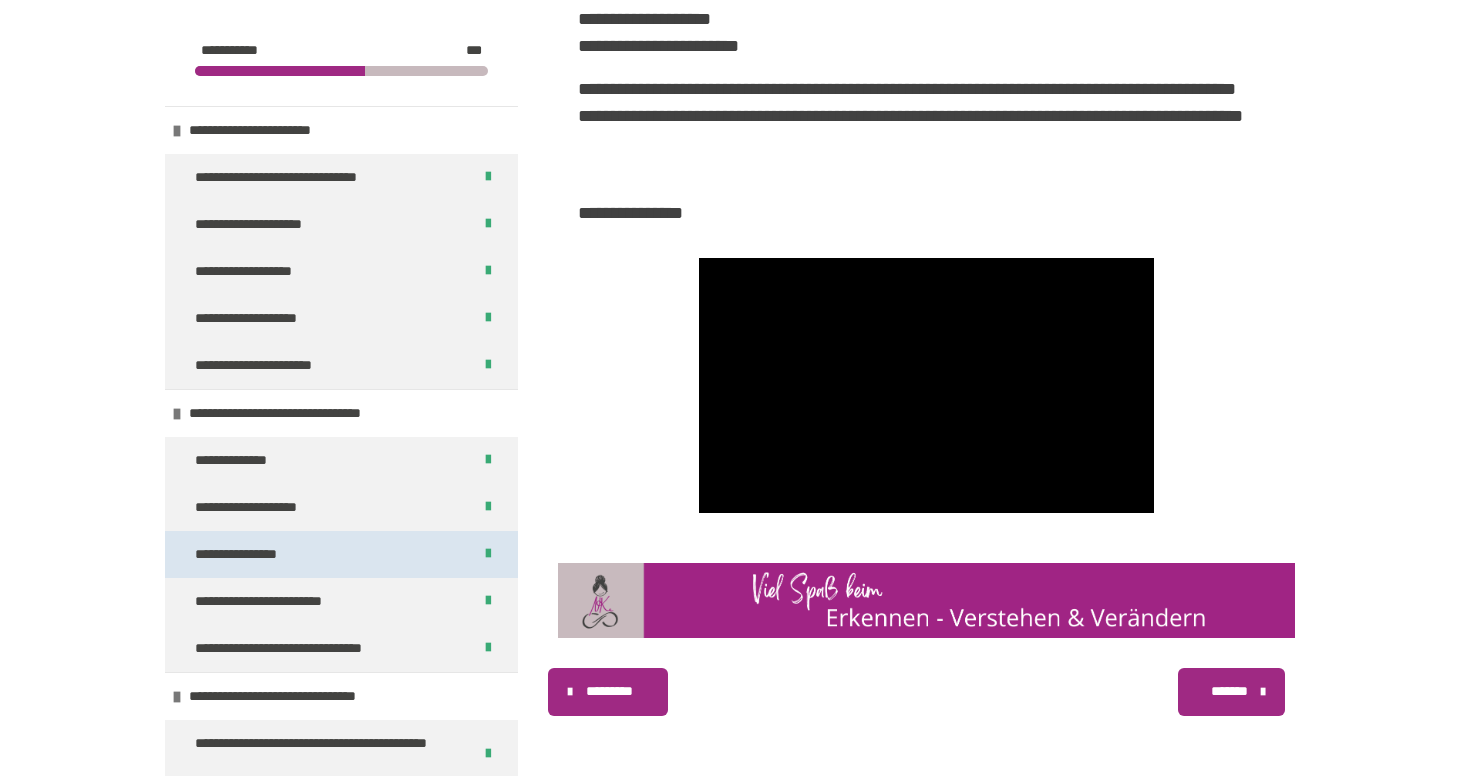 scroll, scrollTop: 534, scrollLeft: 0, axis: vertical 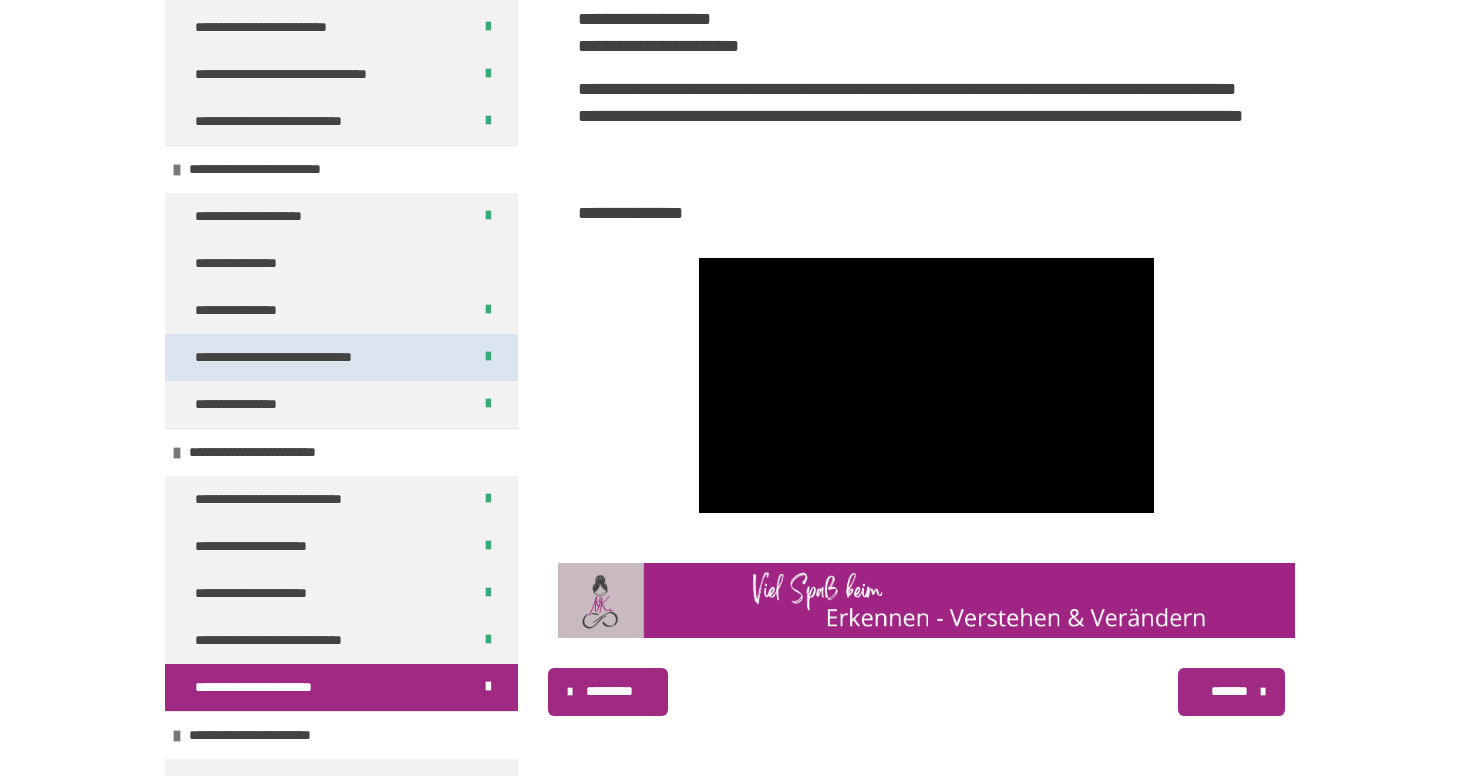click on "**********" at bounding box center [310, 357] 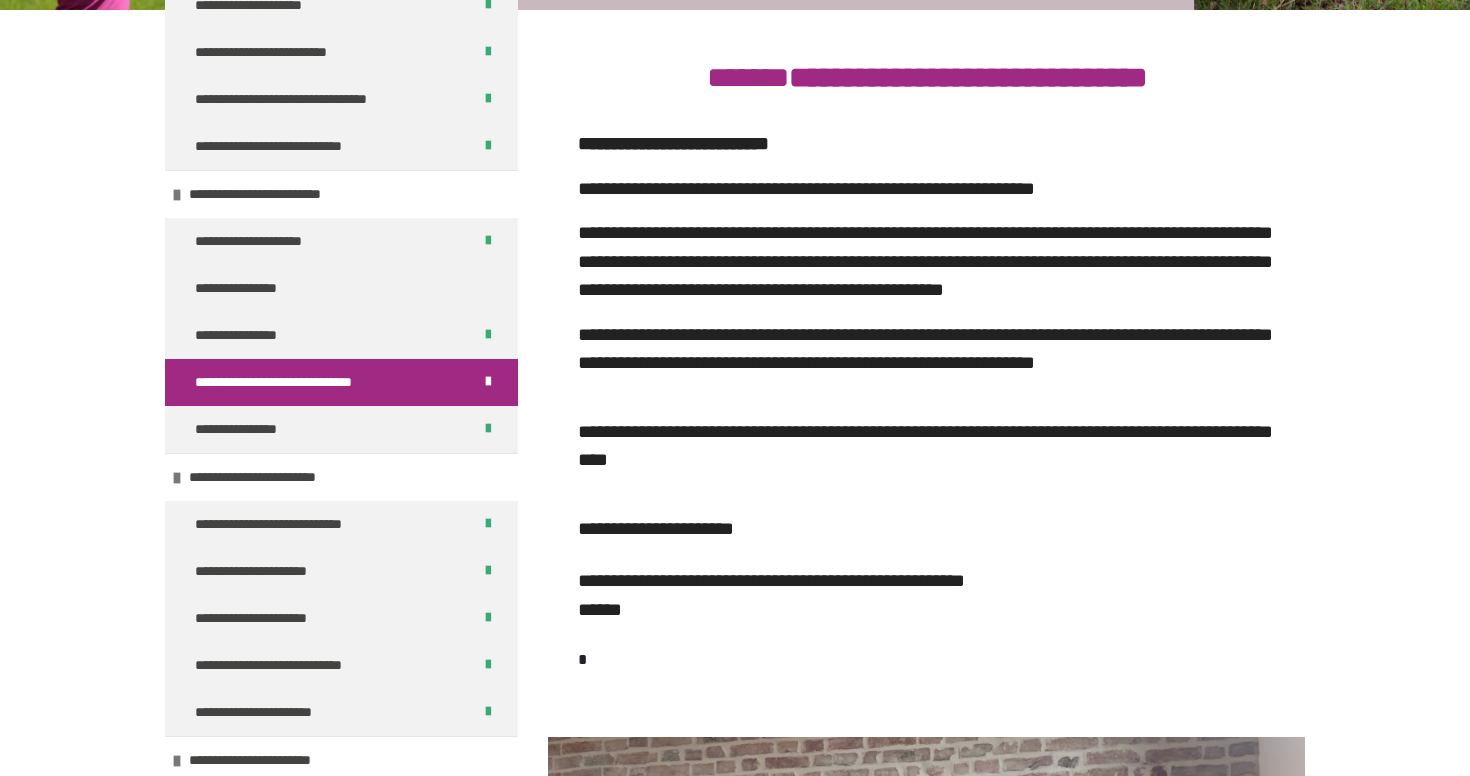 scroll, scrollTop: 2804, scrollLeft: 0, axis: vertical 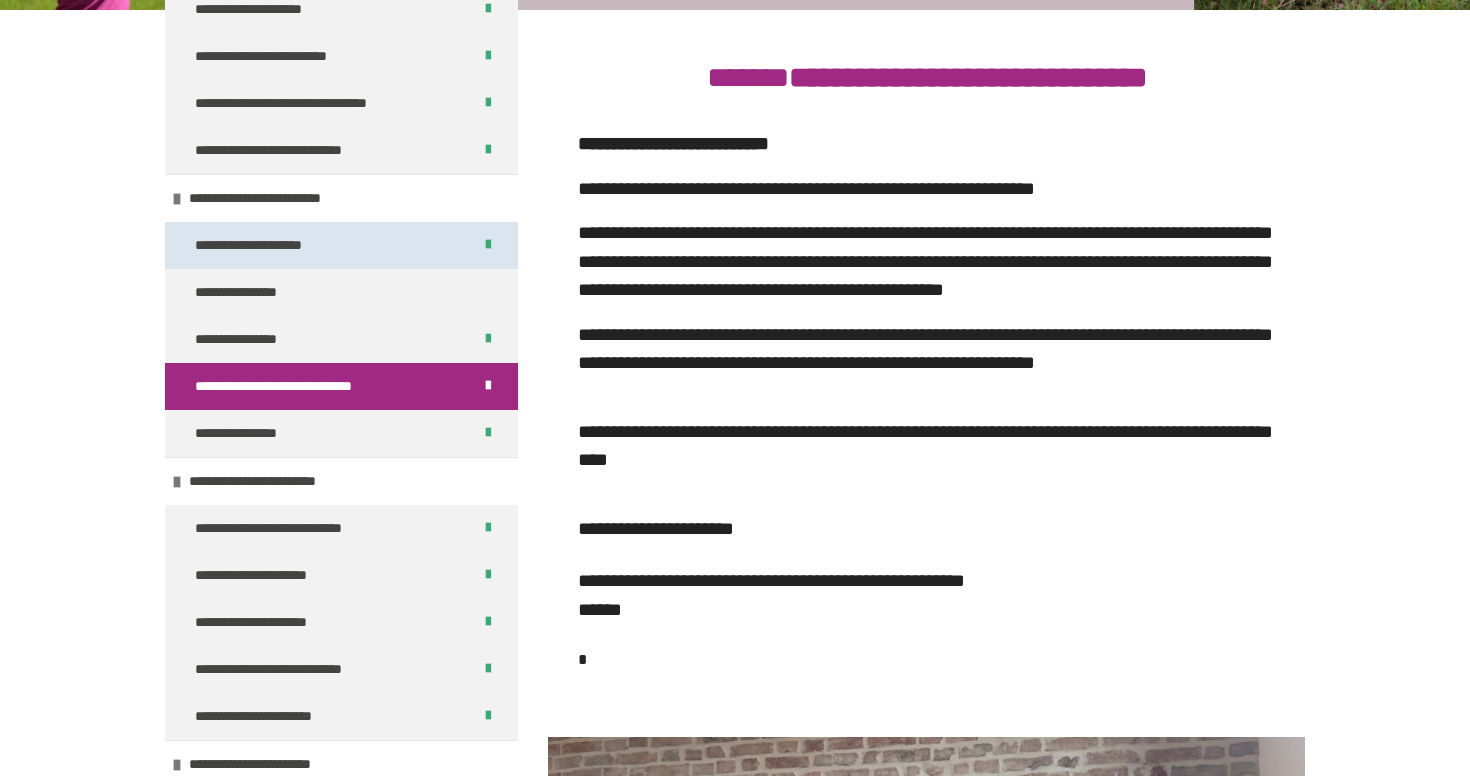 click on "**********" at bounding box center [341, 245] 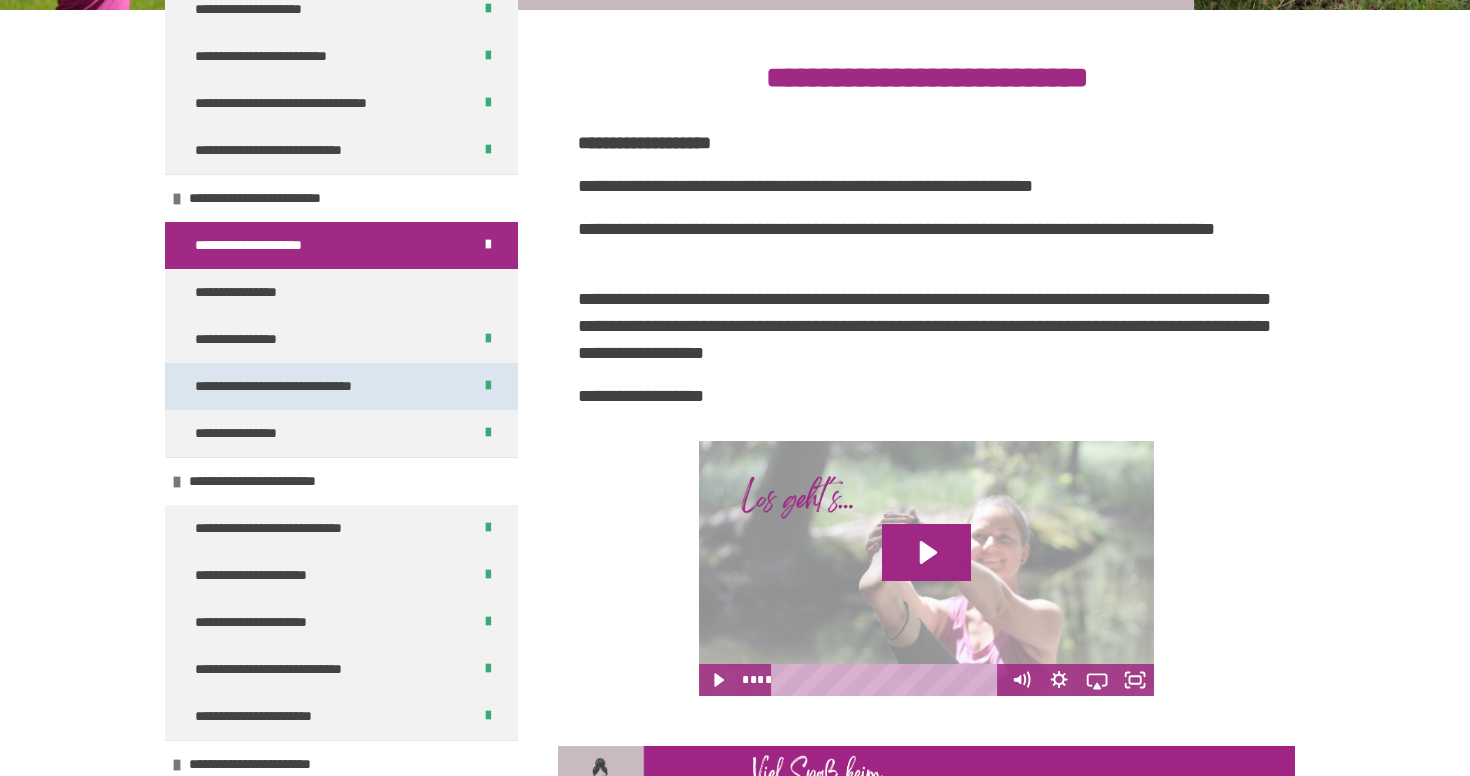 click on "**********" at bounding box center (310, 386) 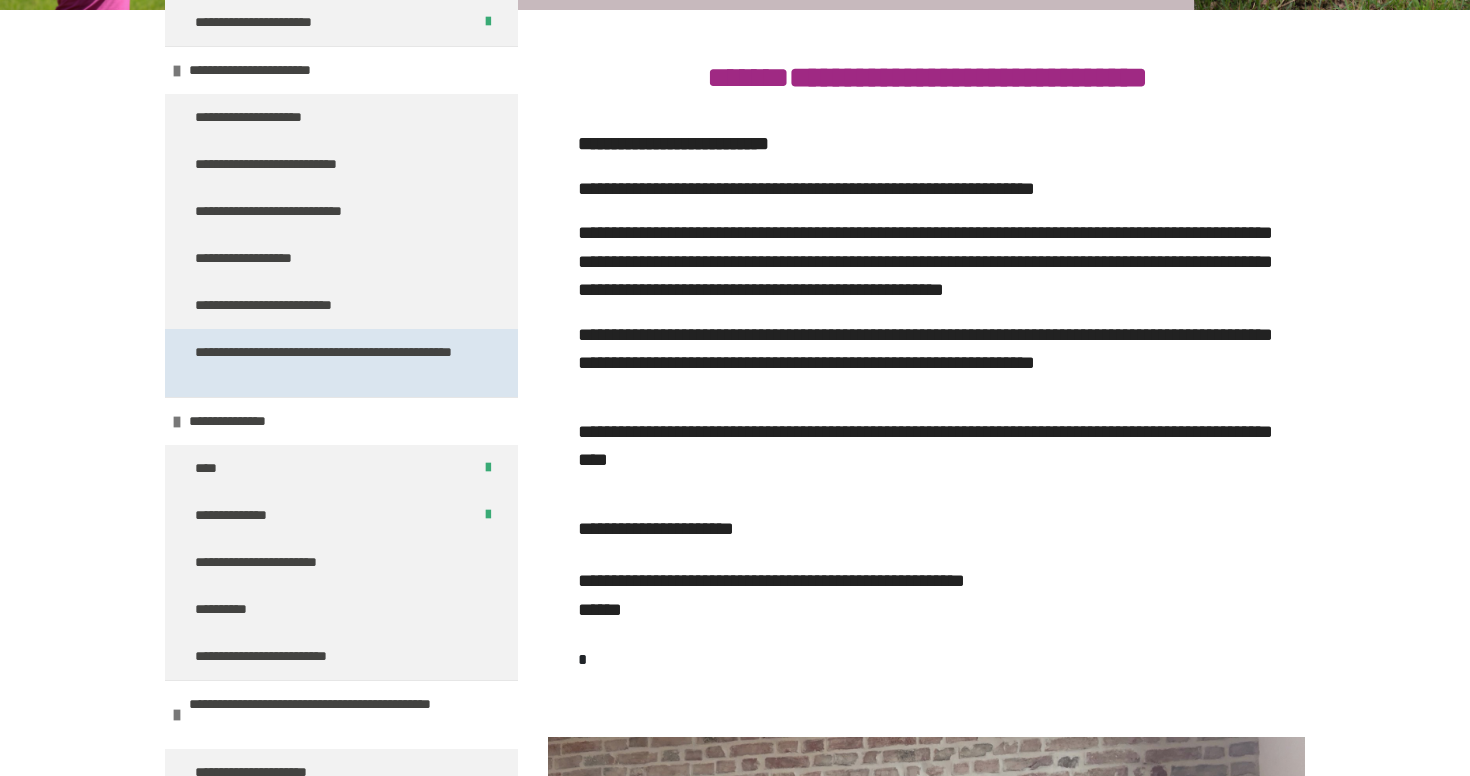 scroll, scrollTop: 3502, scrollLeft: 0, axis: vertical 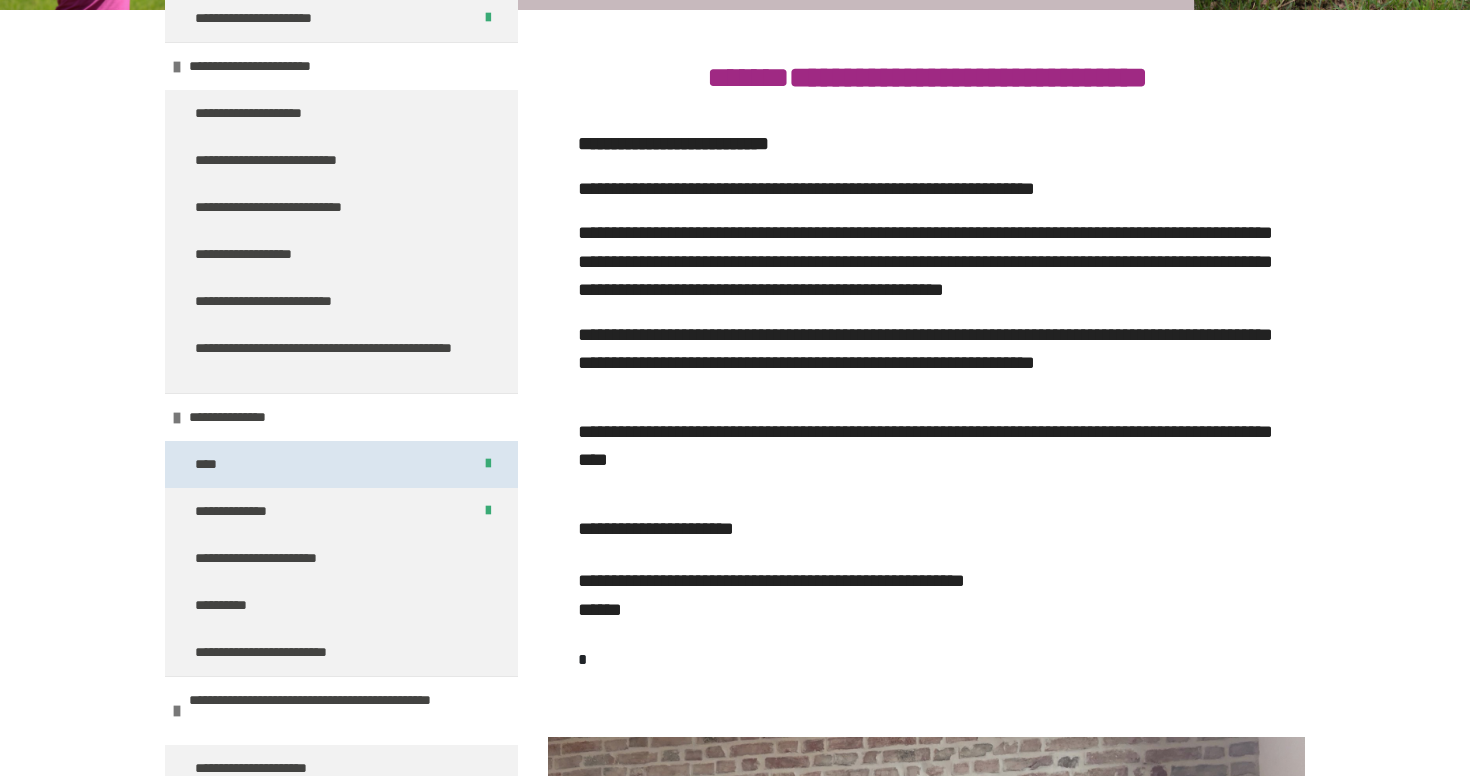 click on "****" at bounding box center [341, 464] 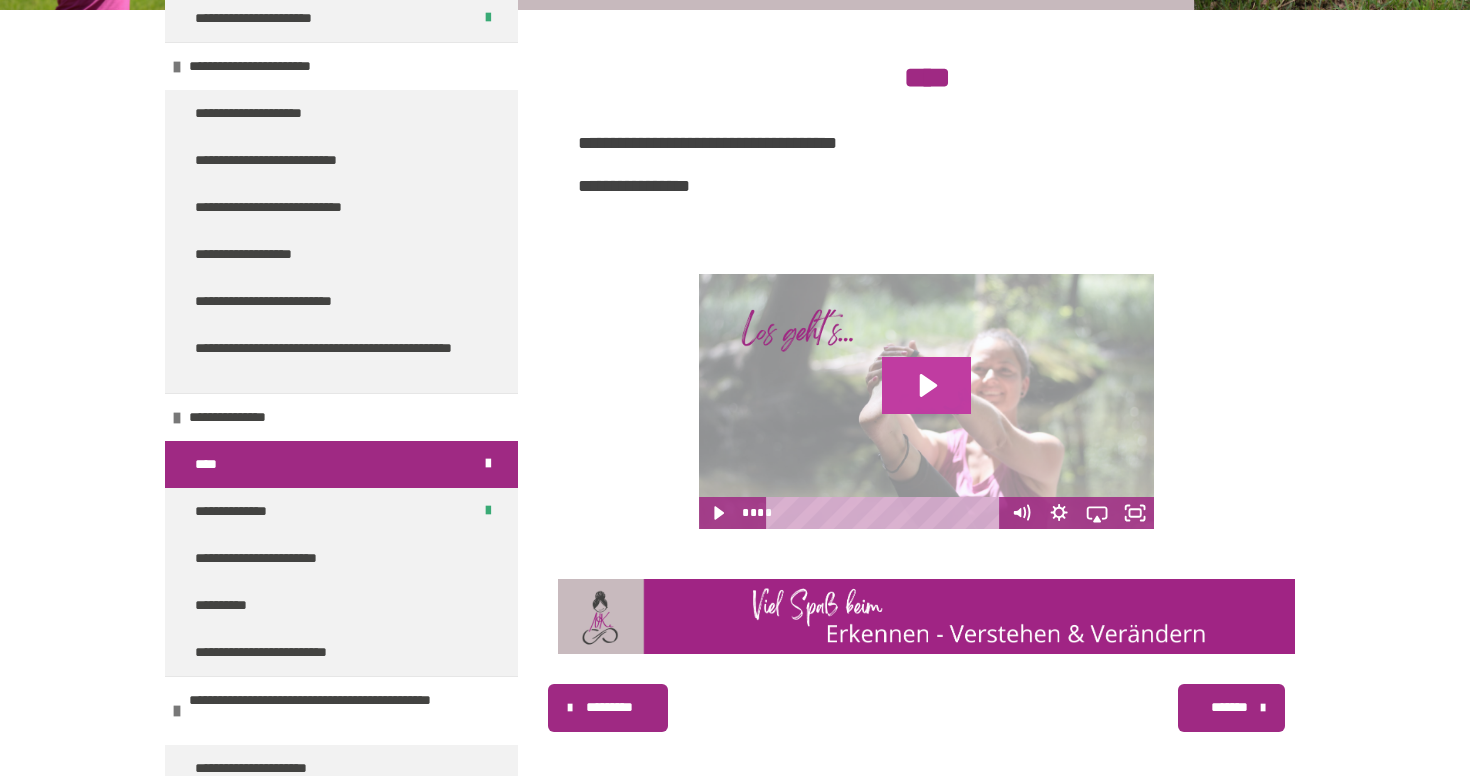 click 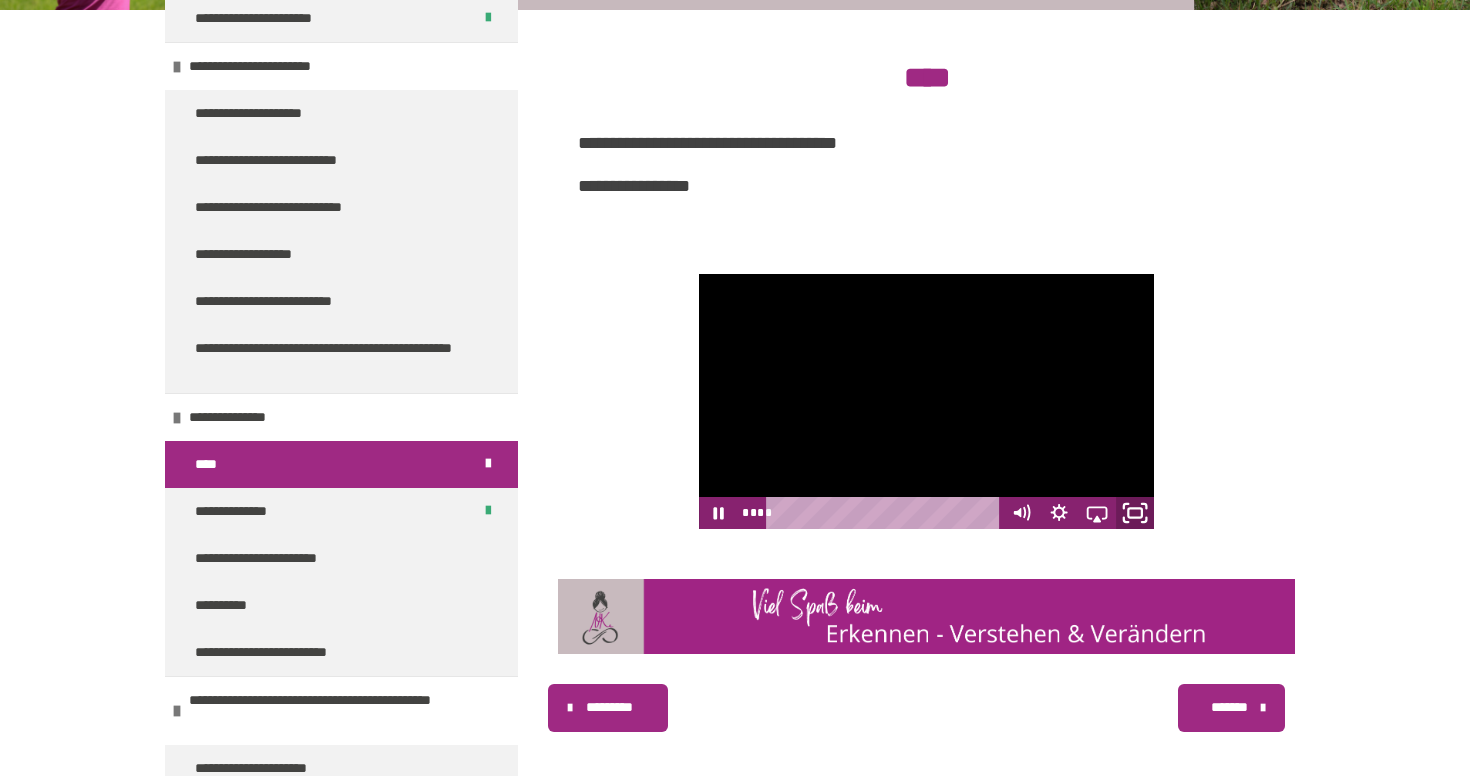 click 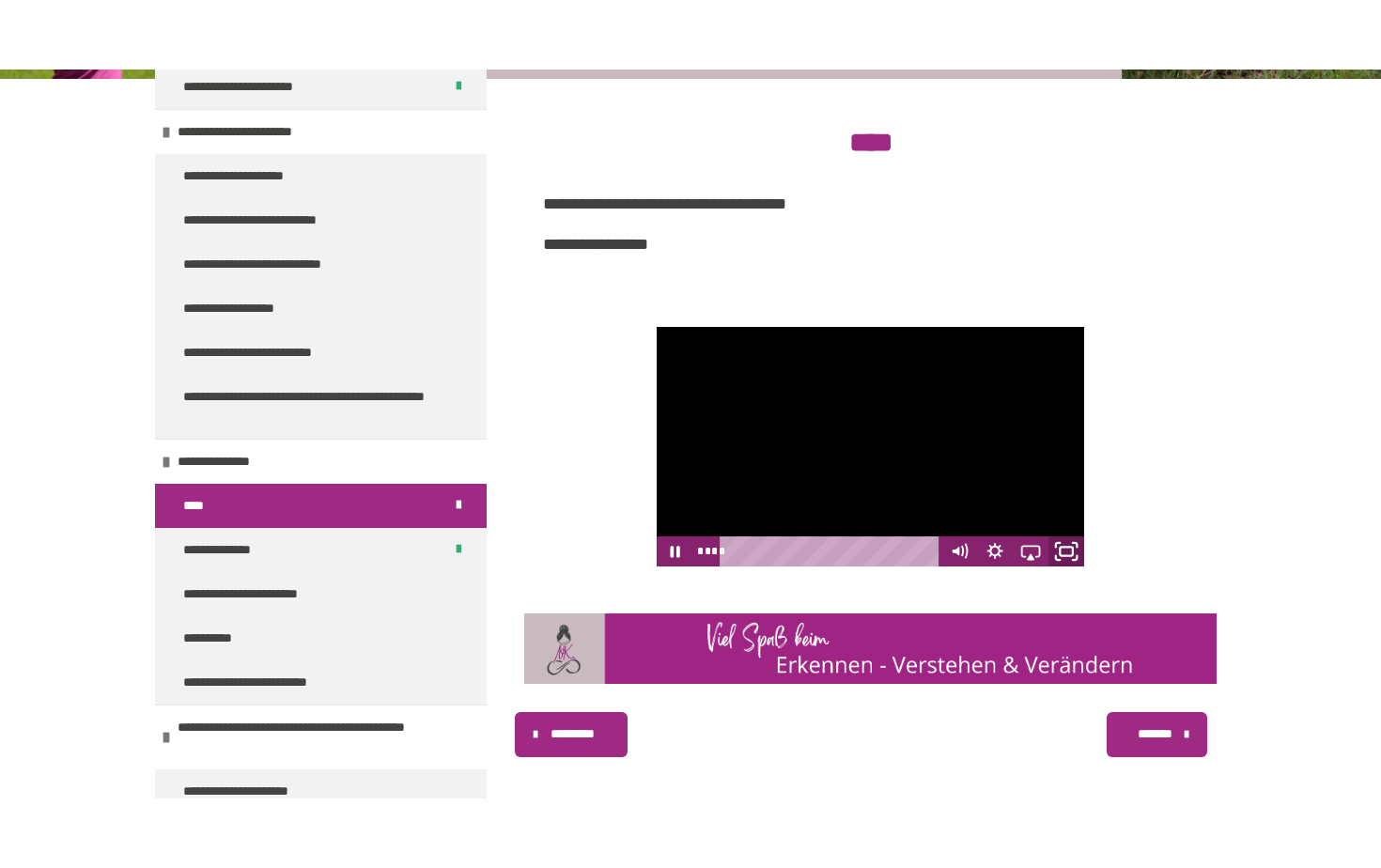 scroll, scrollTop: 0, scrollLeft: 0, axis: both 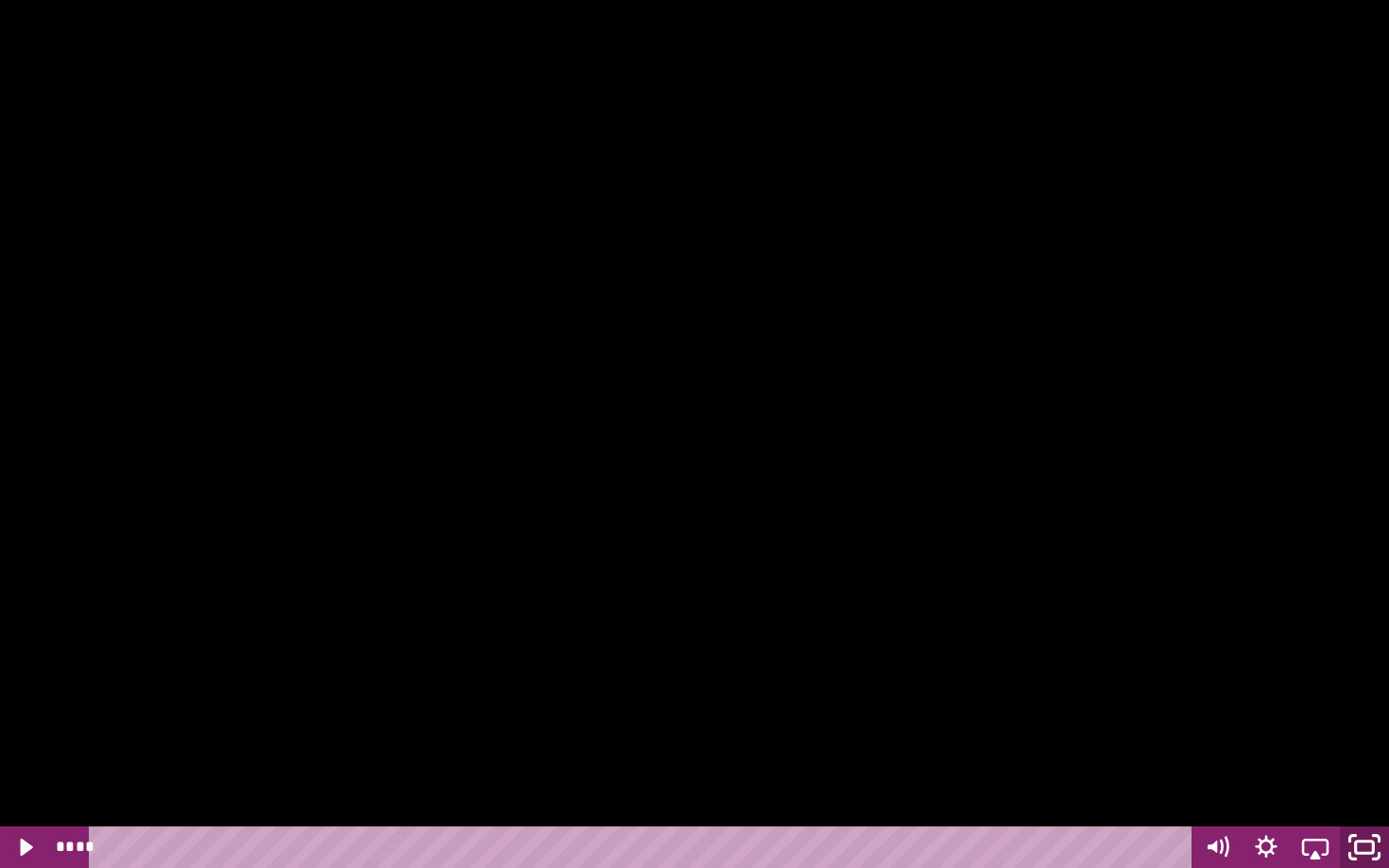 click 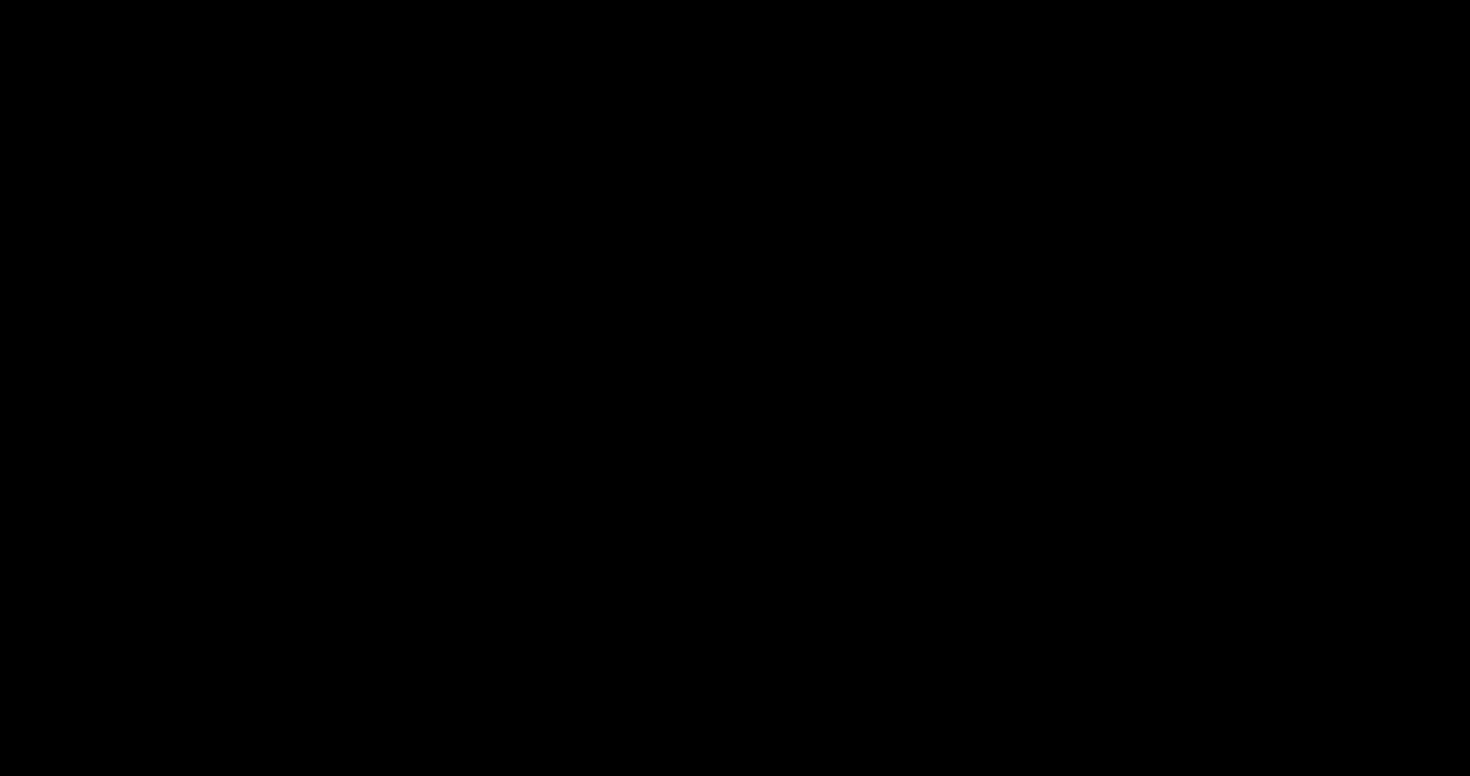scroll, scrollTop: 340, scrollLeft: 0, axis: vertical 